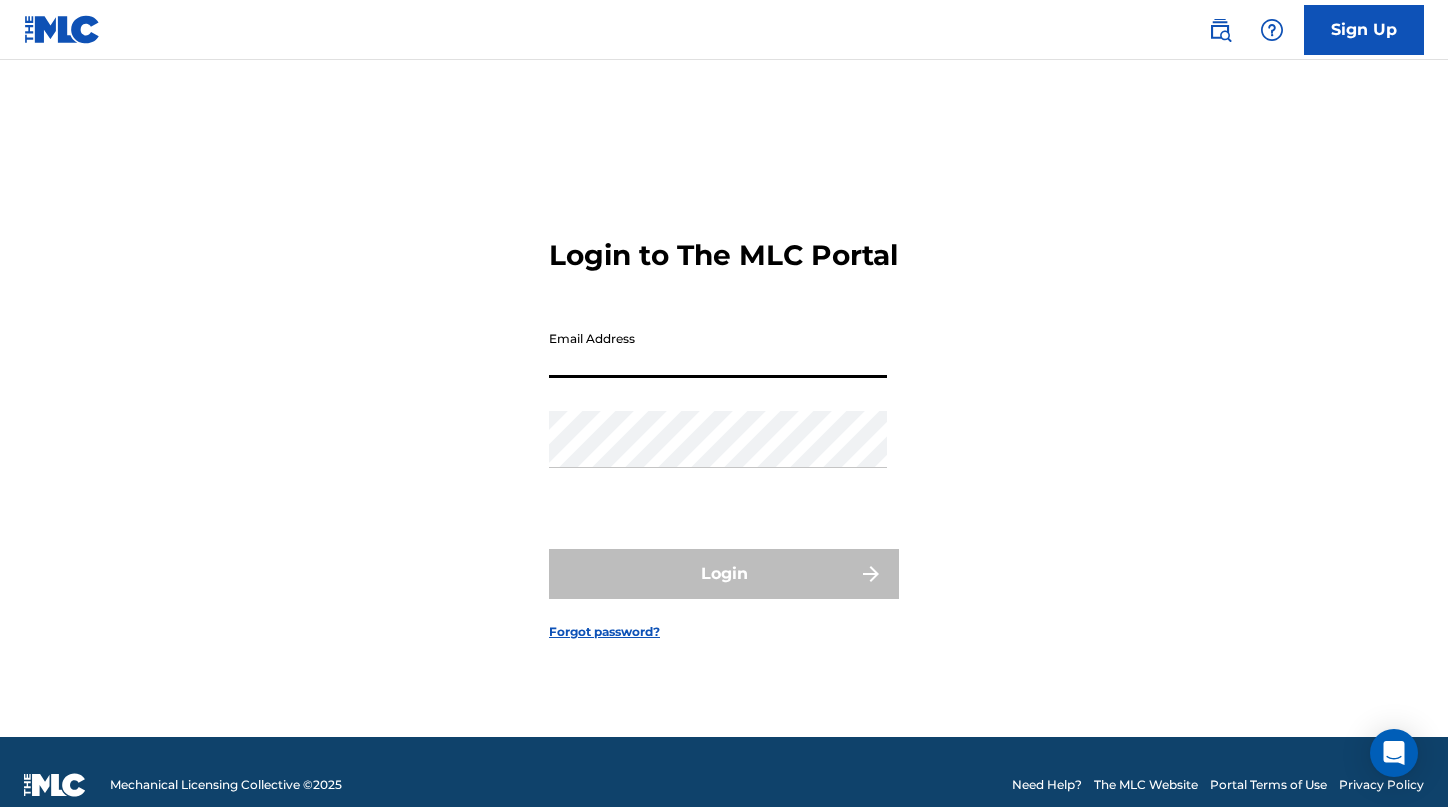 scroll, scrollTop: 0, scrollLeft: 0, axis: both 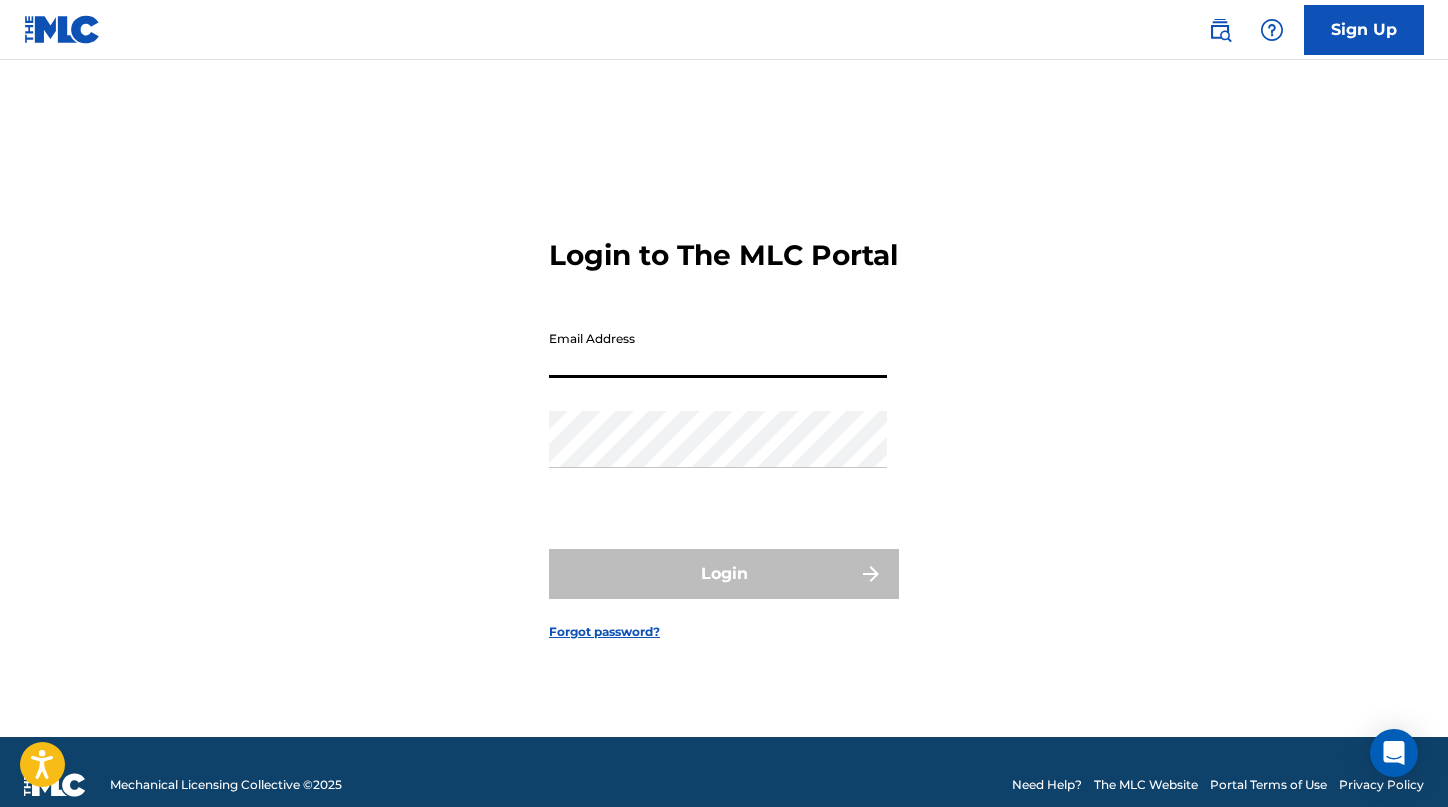 type on "[EMAIL_ADDRESS][DOMAIN_NAME]" 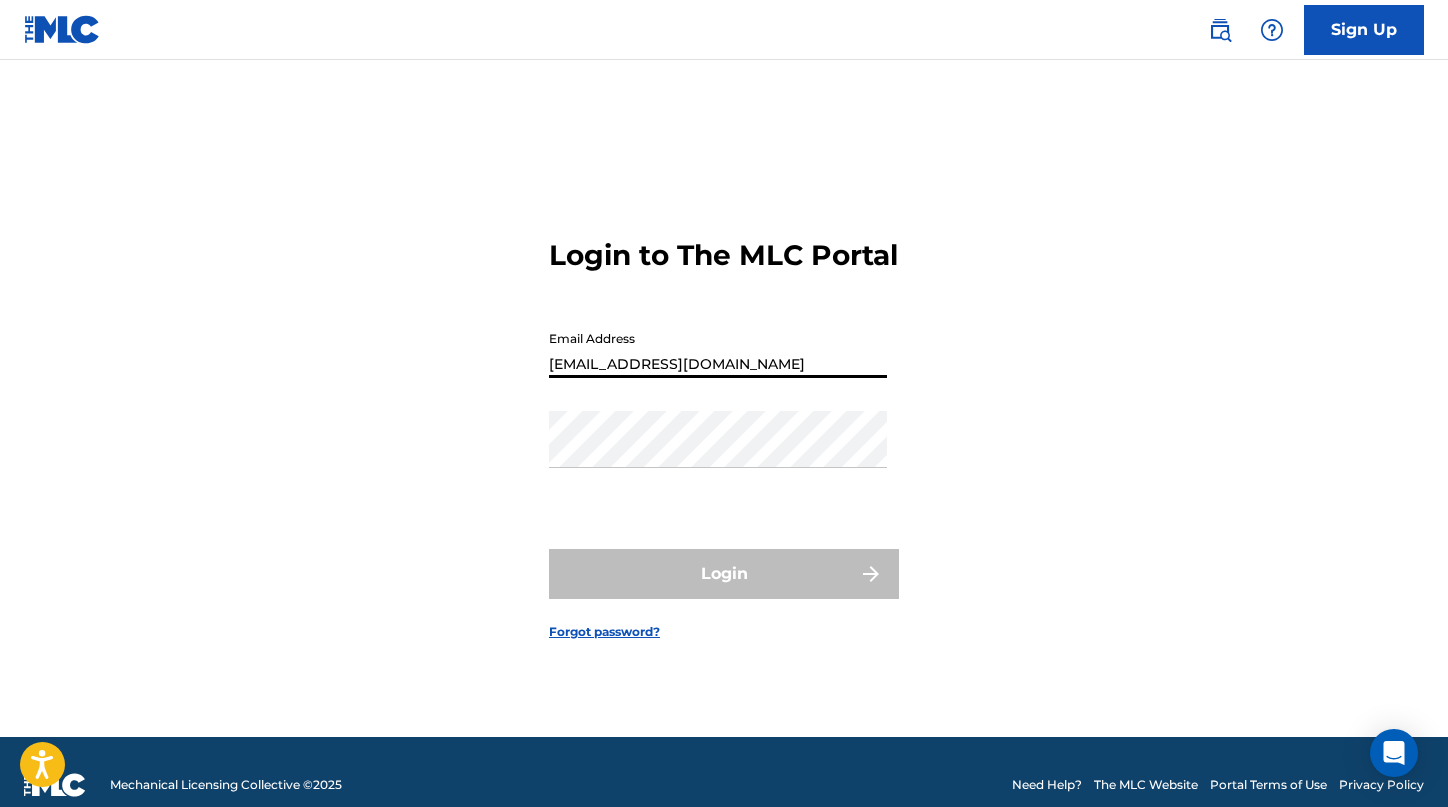 click on "Login" at bounding box center [724, 574] 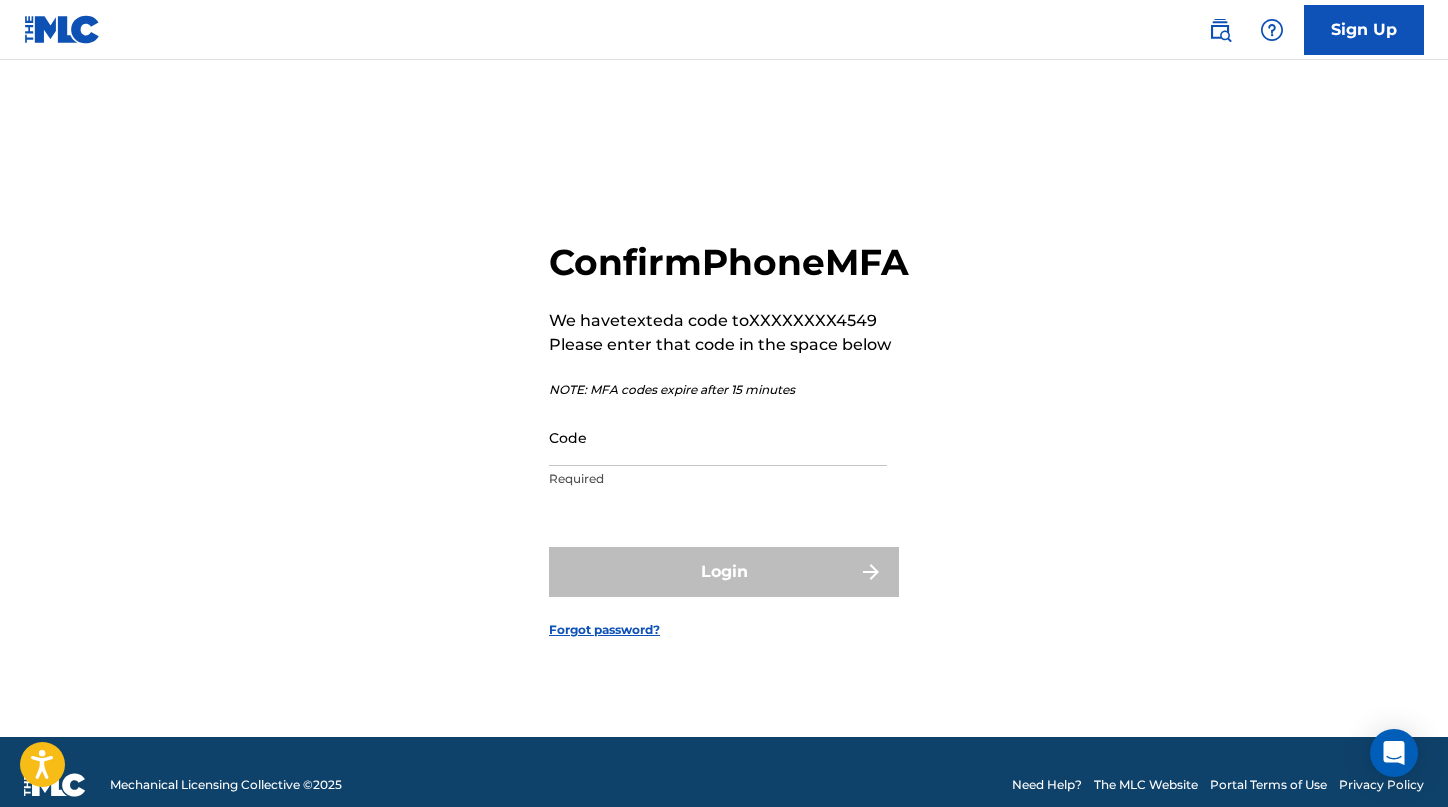 click on "Code" at bounding box center [718, 437] 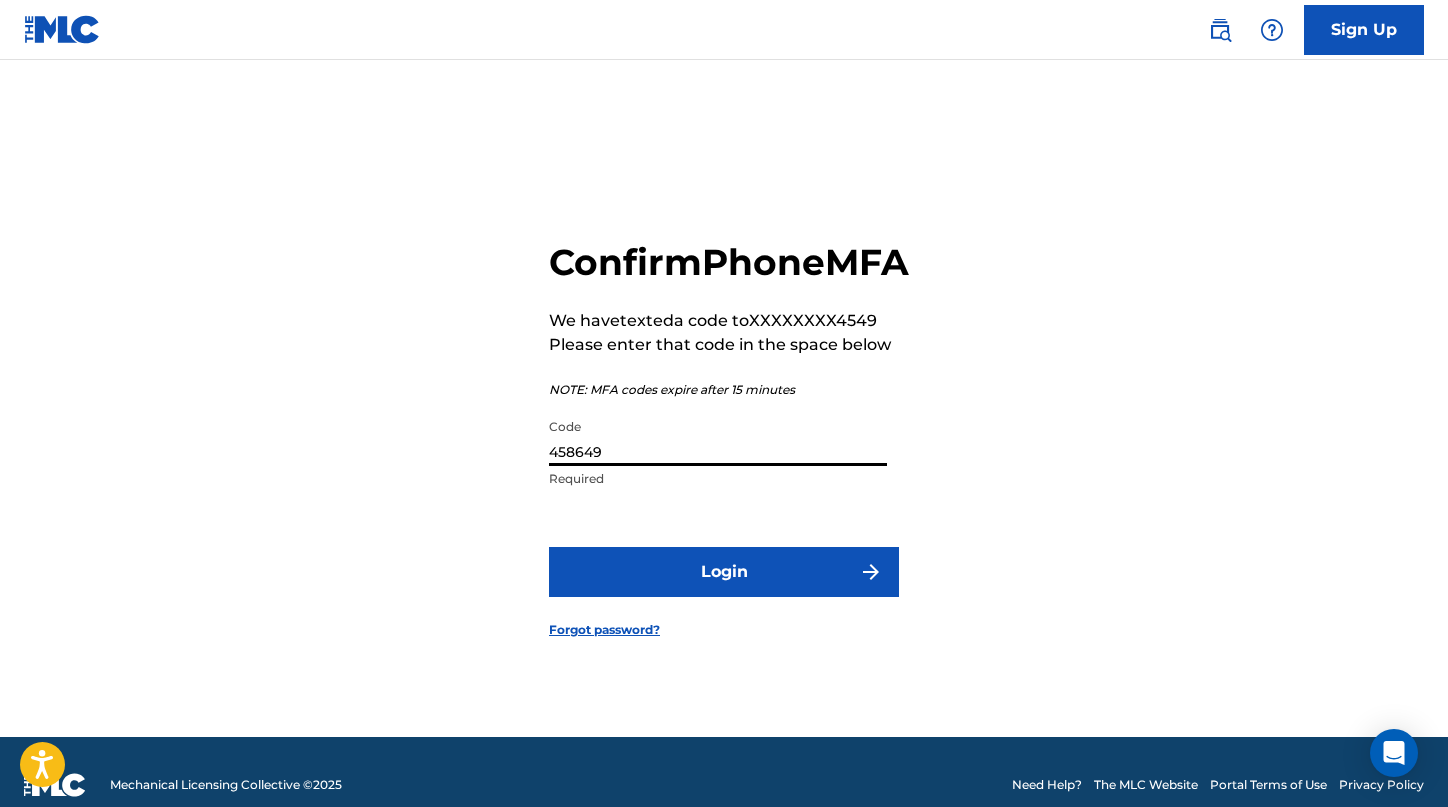 type on "458649" 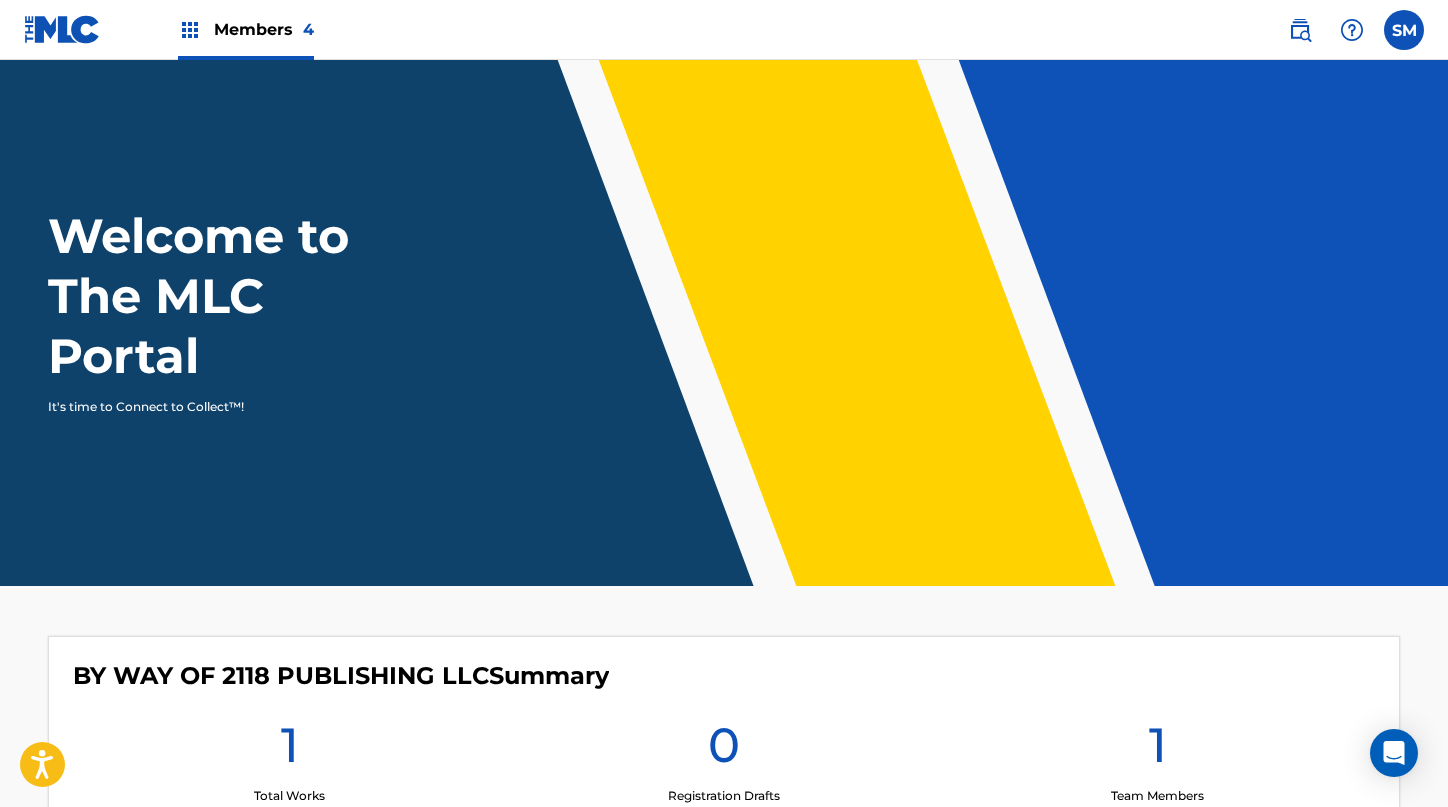 scroll, scrollTop: 0, scrollLeft: 0, axis: both 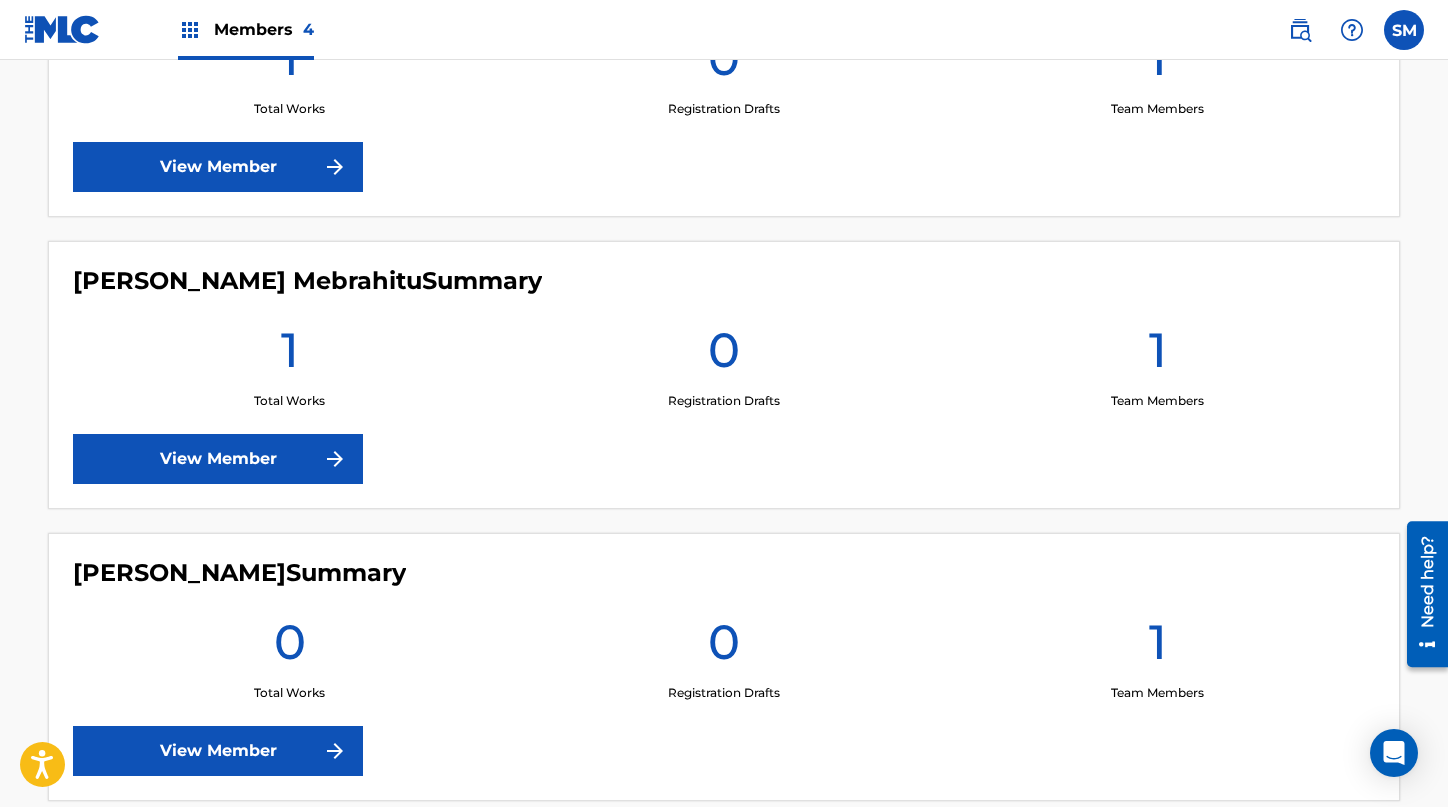 click on "View Member" at bounding box center (218, 459) 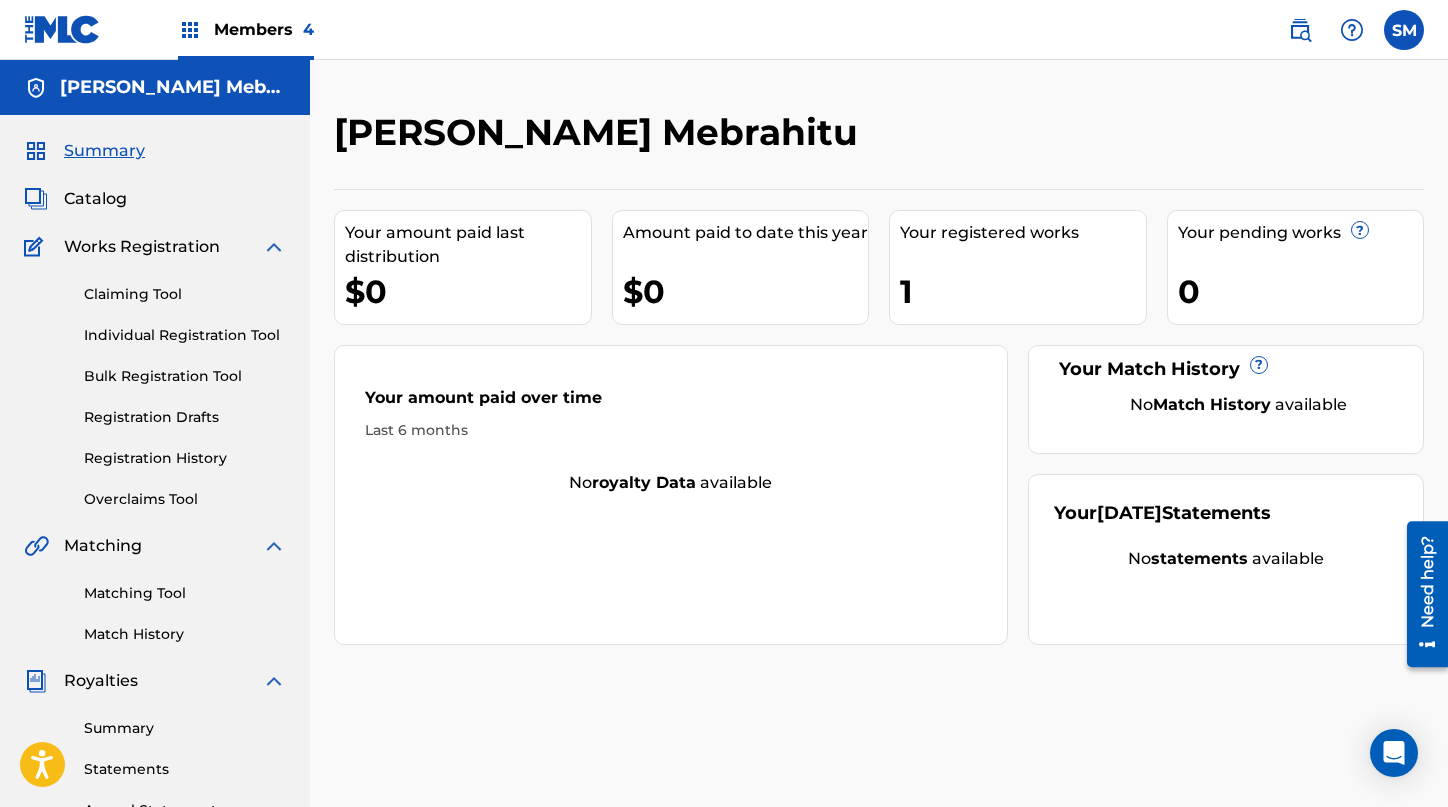 click on "Claiming Tool Individual Registration Tool Bulk Registration Tool Registration Drafts Registration History Overclaims Tool" at bounding box center (155, 384) 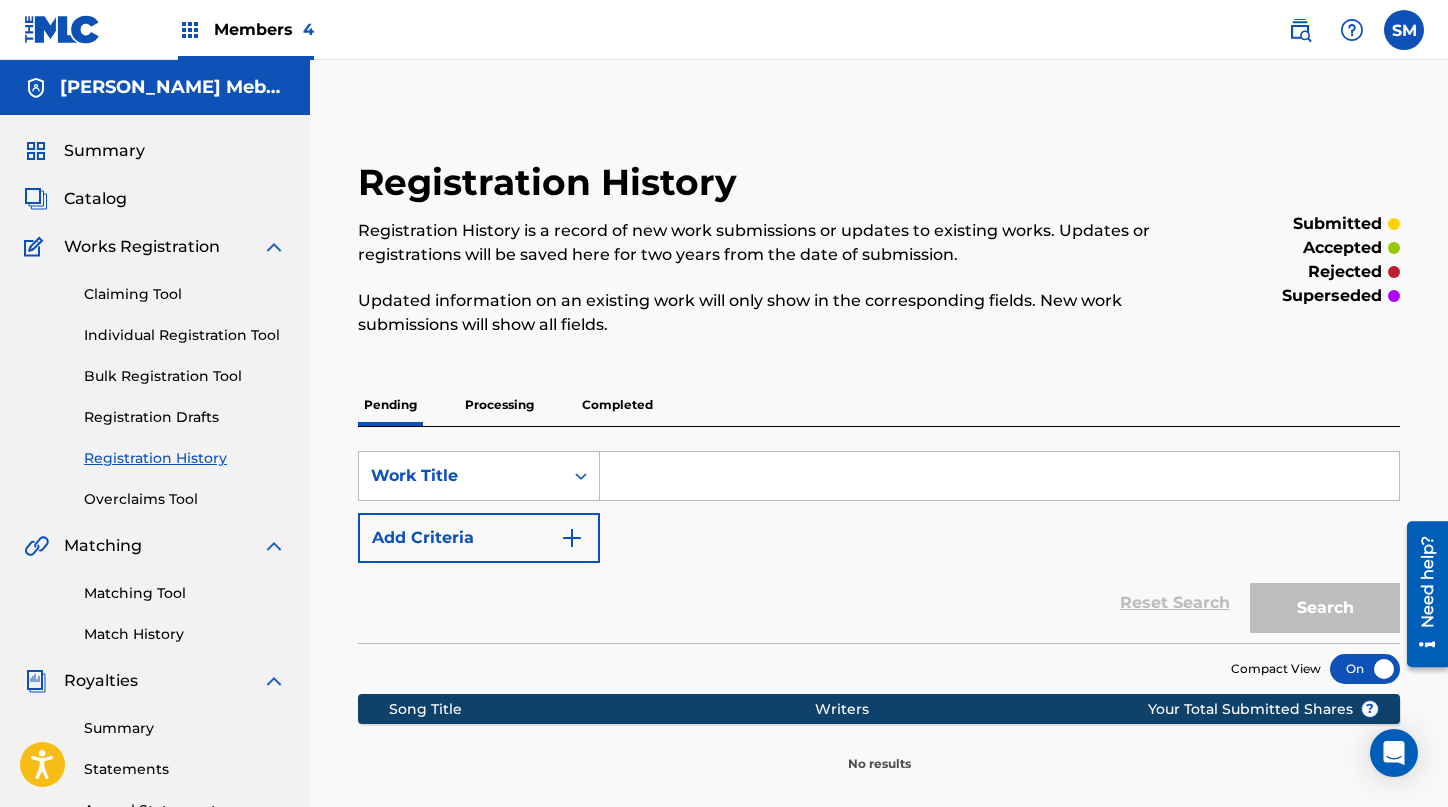 click on "Processing" at bounding box center [499, 405] 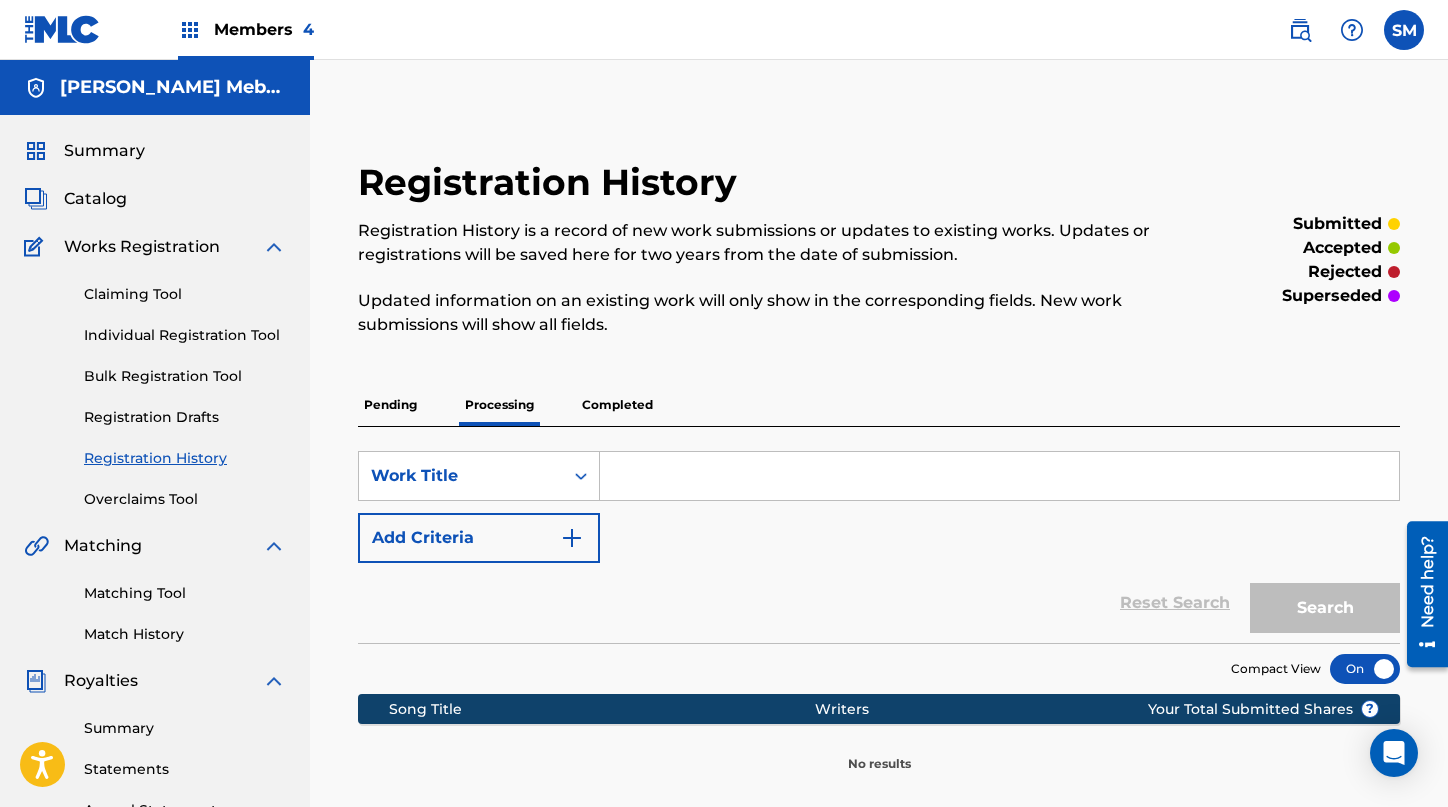 click on "Completed" at bounding box center (617, 405) 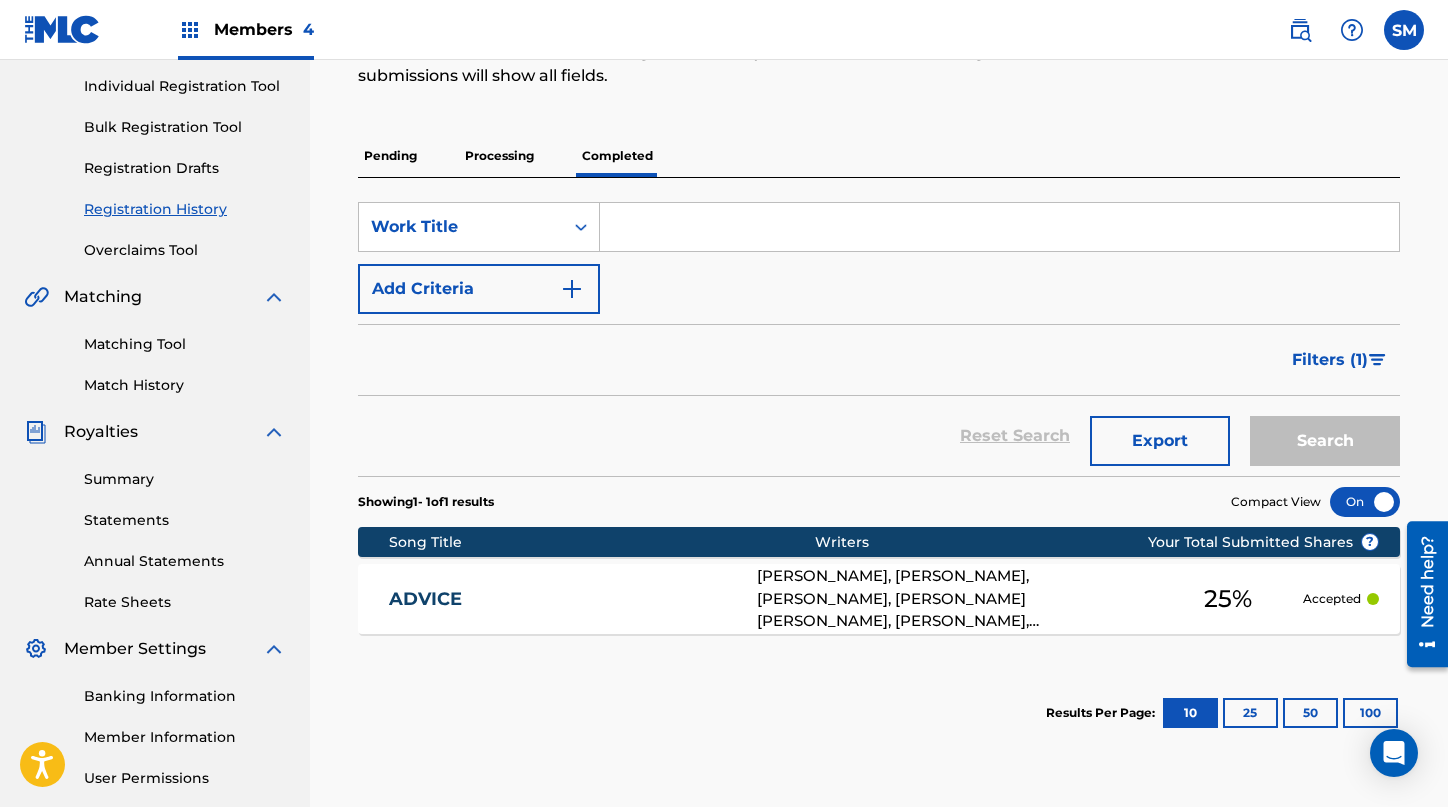 scroll, scrollTop: 249, scrollLeft: 0, axis: vertical 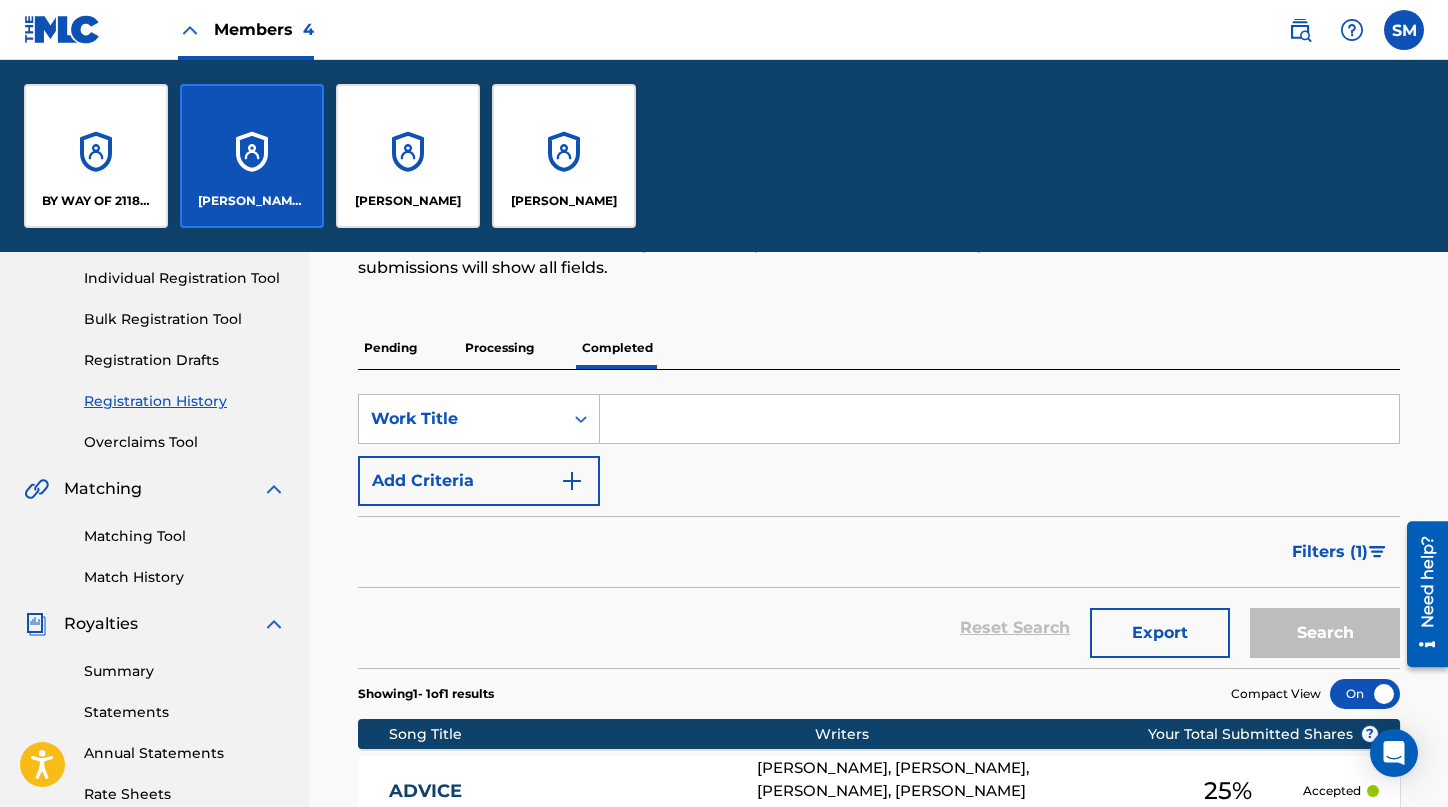 click on "Terrance George" at bounding box center (564, 201) 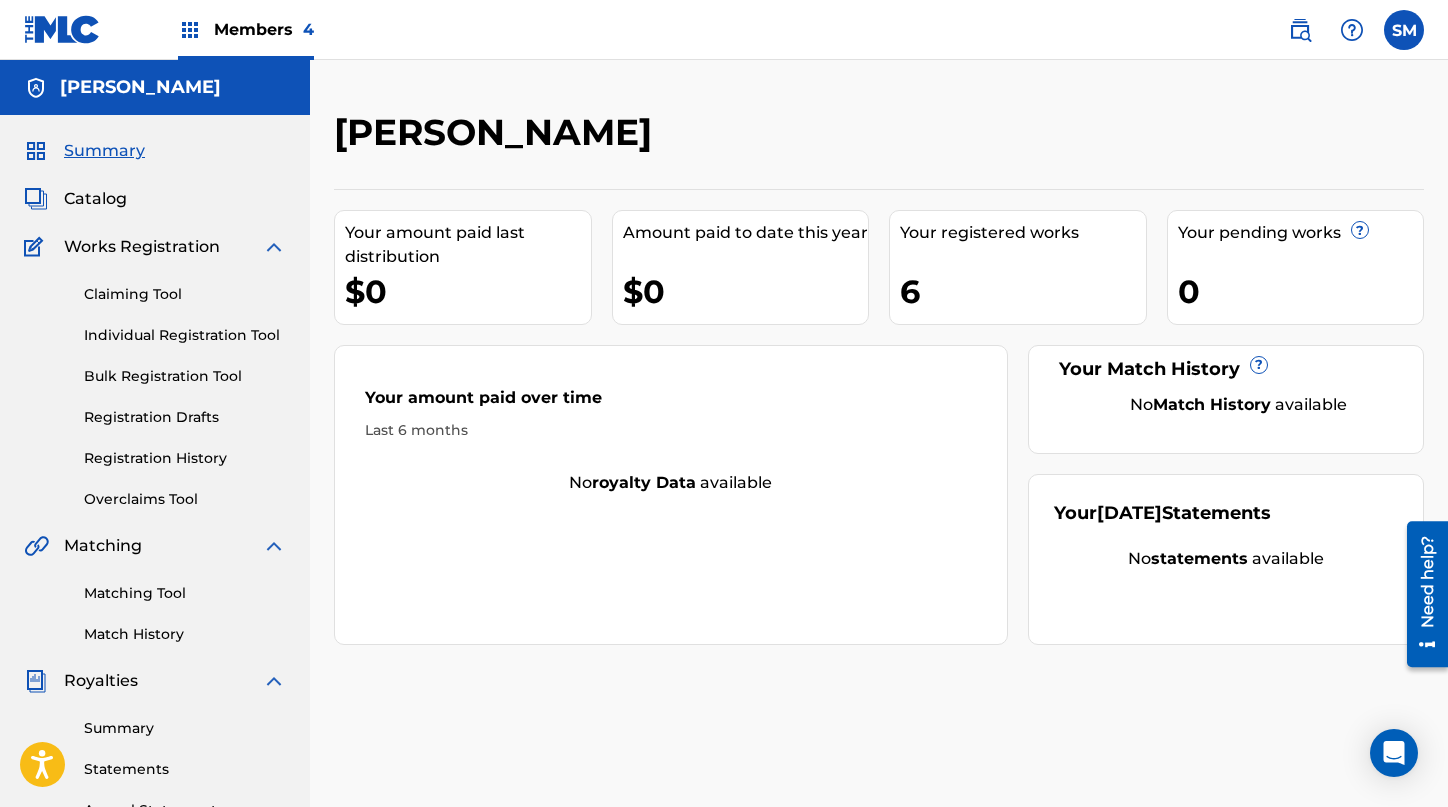click on "Registration History" at bounding box center (185, 458) 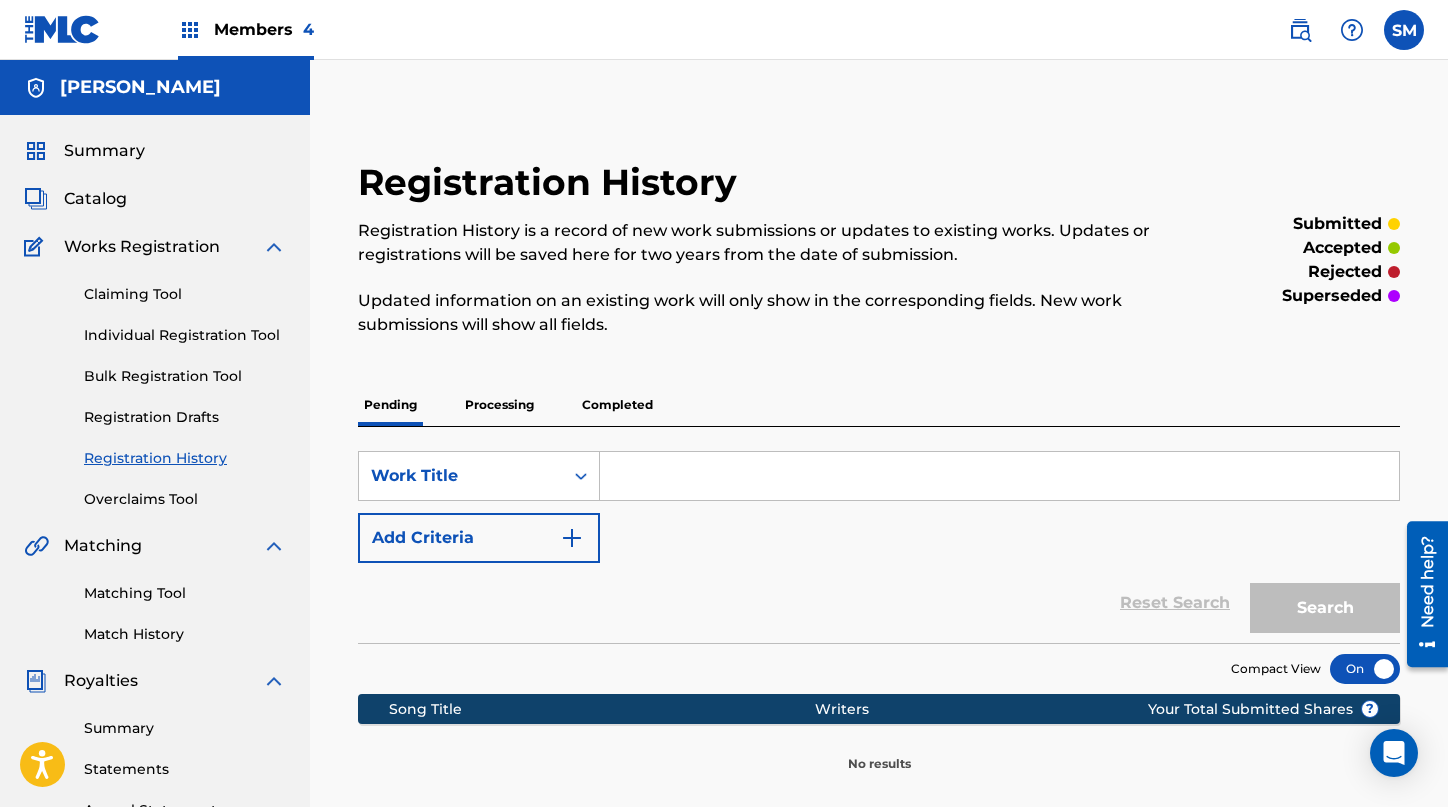 click on "Completed" at bounding box center (617, 405) 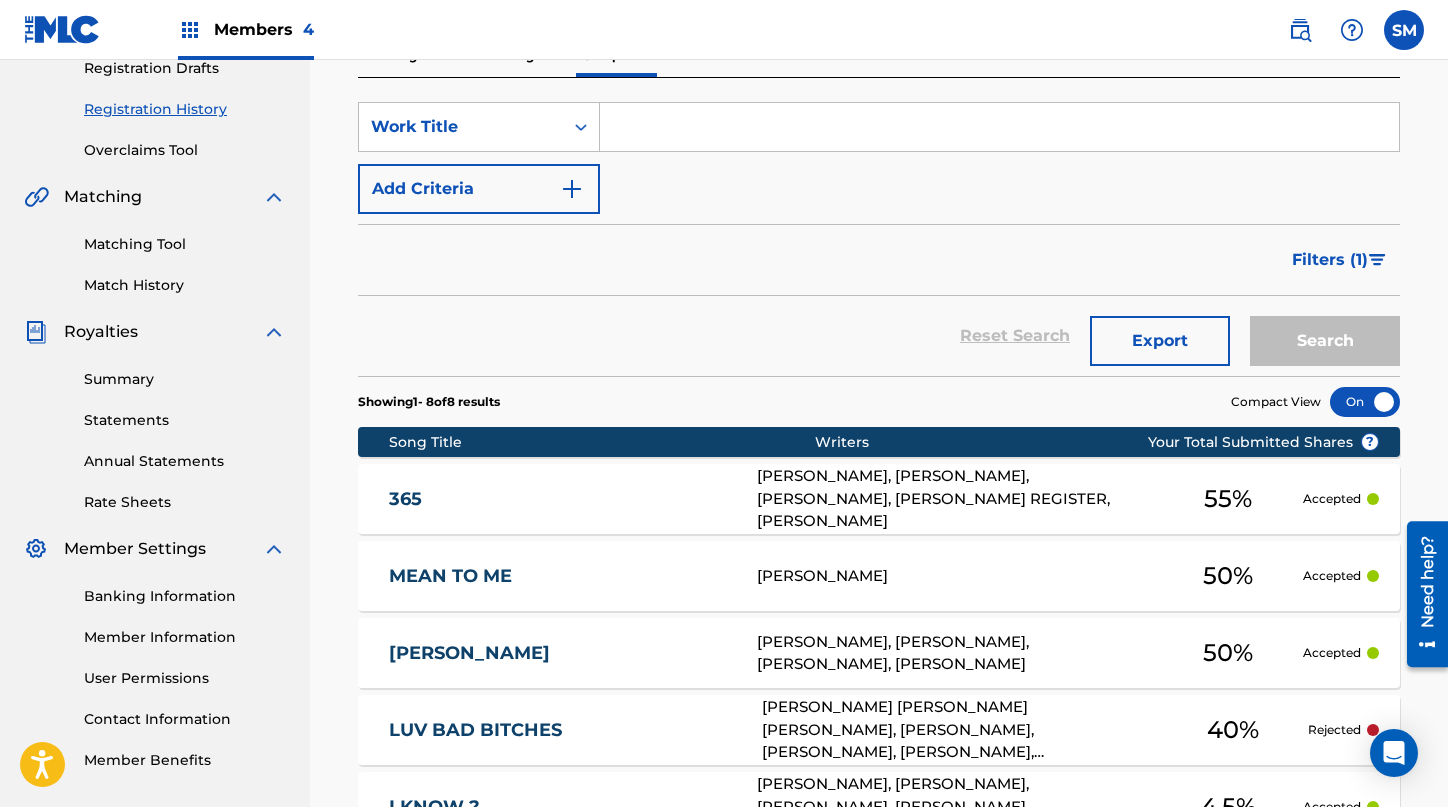 scroll, scrollTop: 468, scrollLeft: 0, axis: vertical 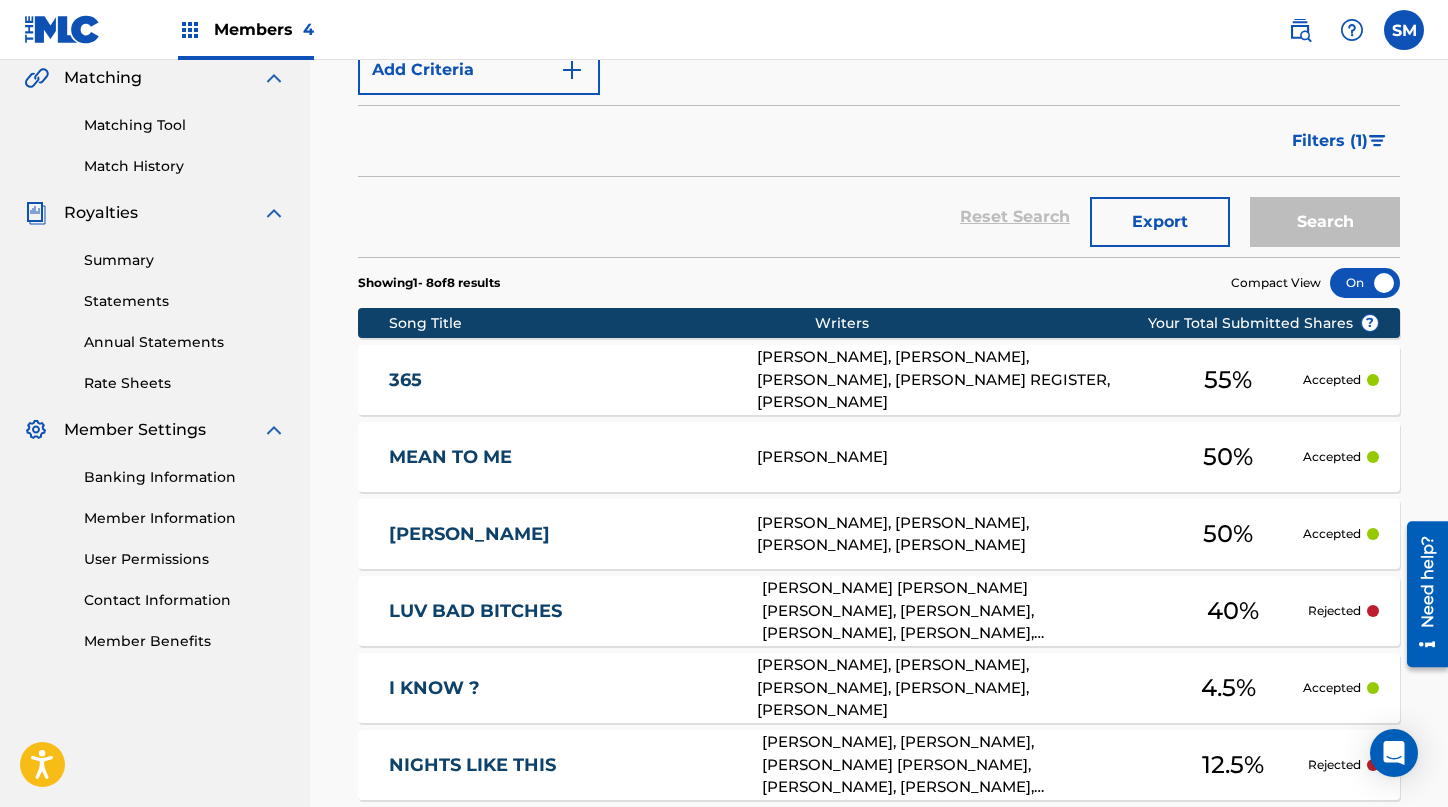 click at bounding box center (1365, 283) 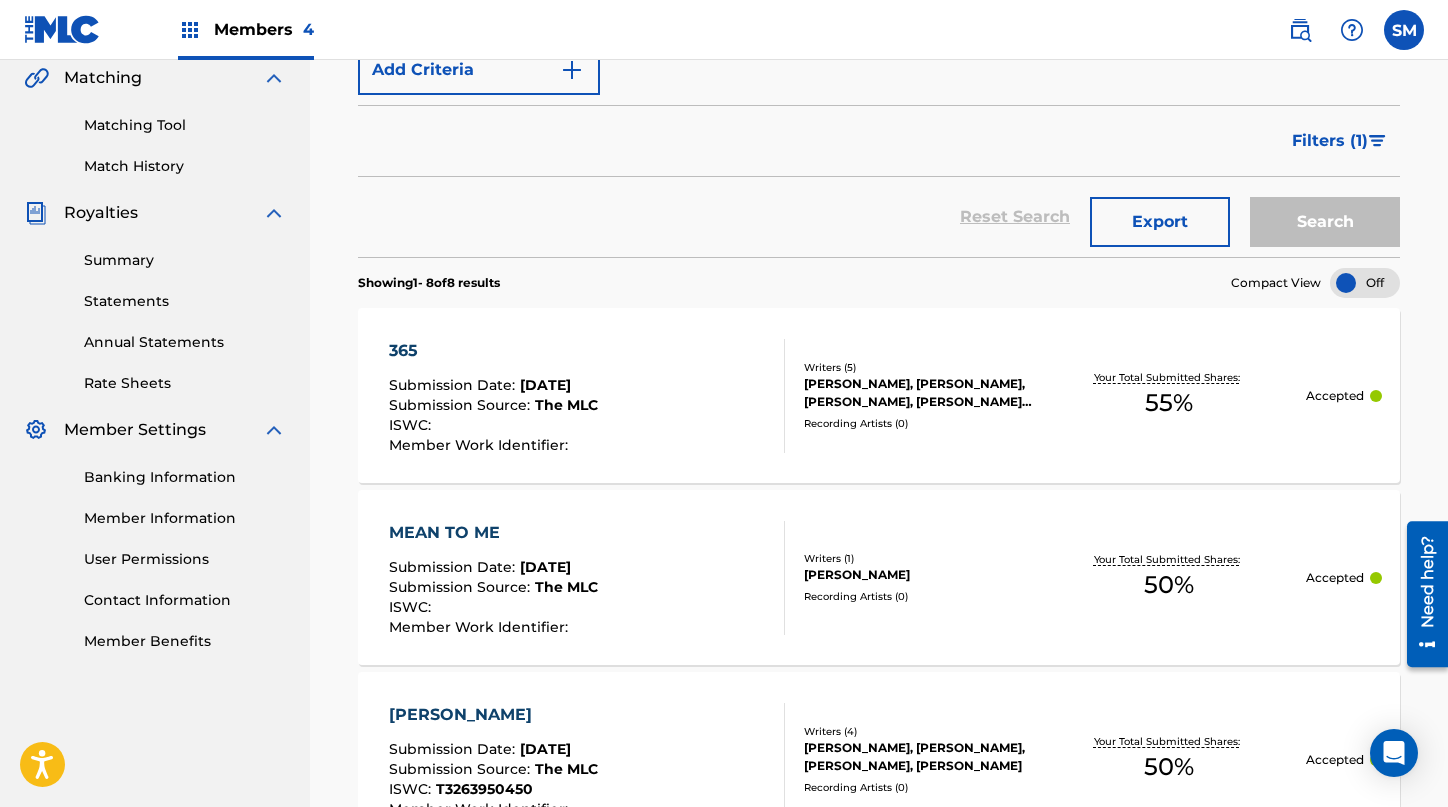 click at bounding box center (1300, 30) 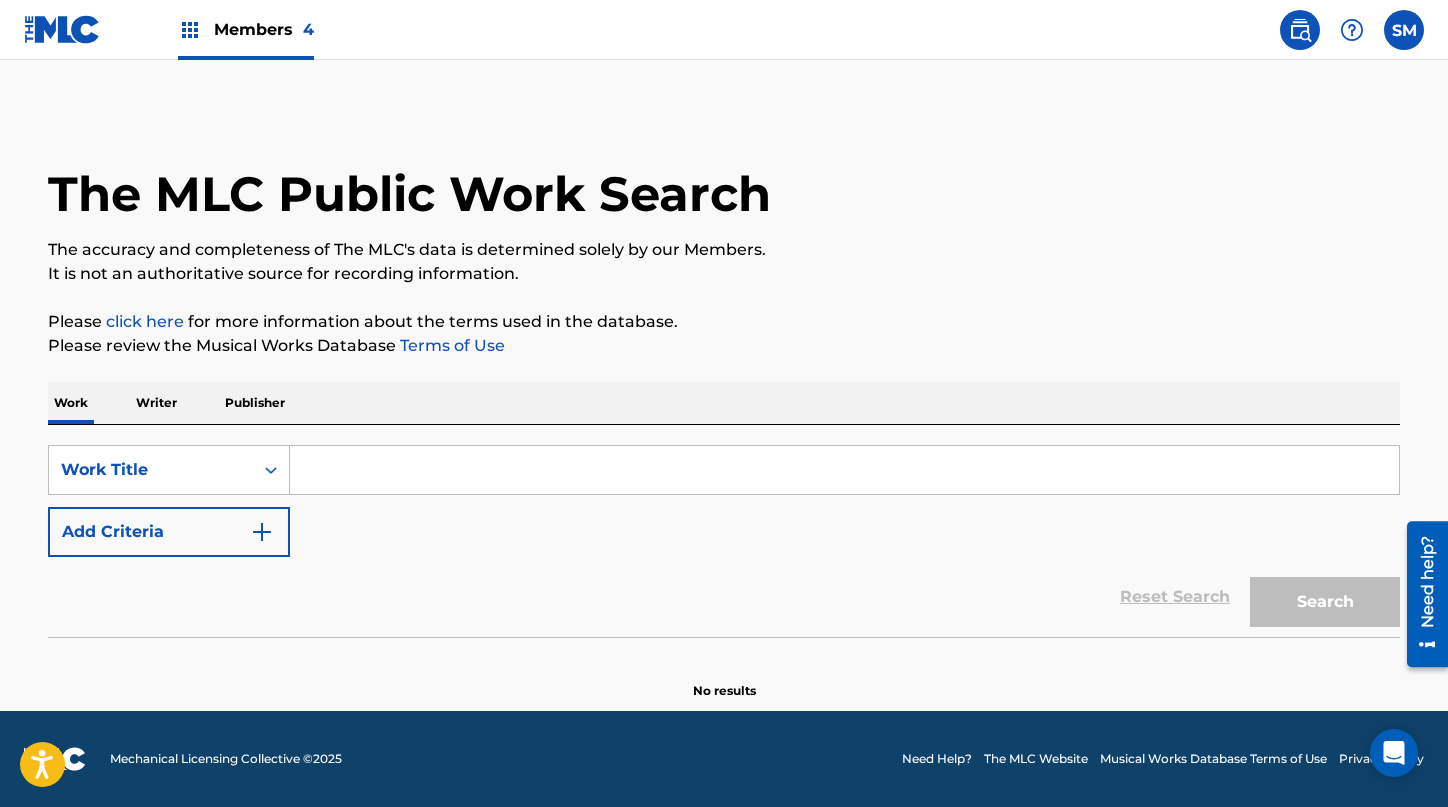 click at bounding box center [844, 470] 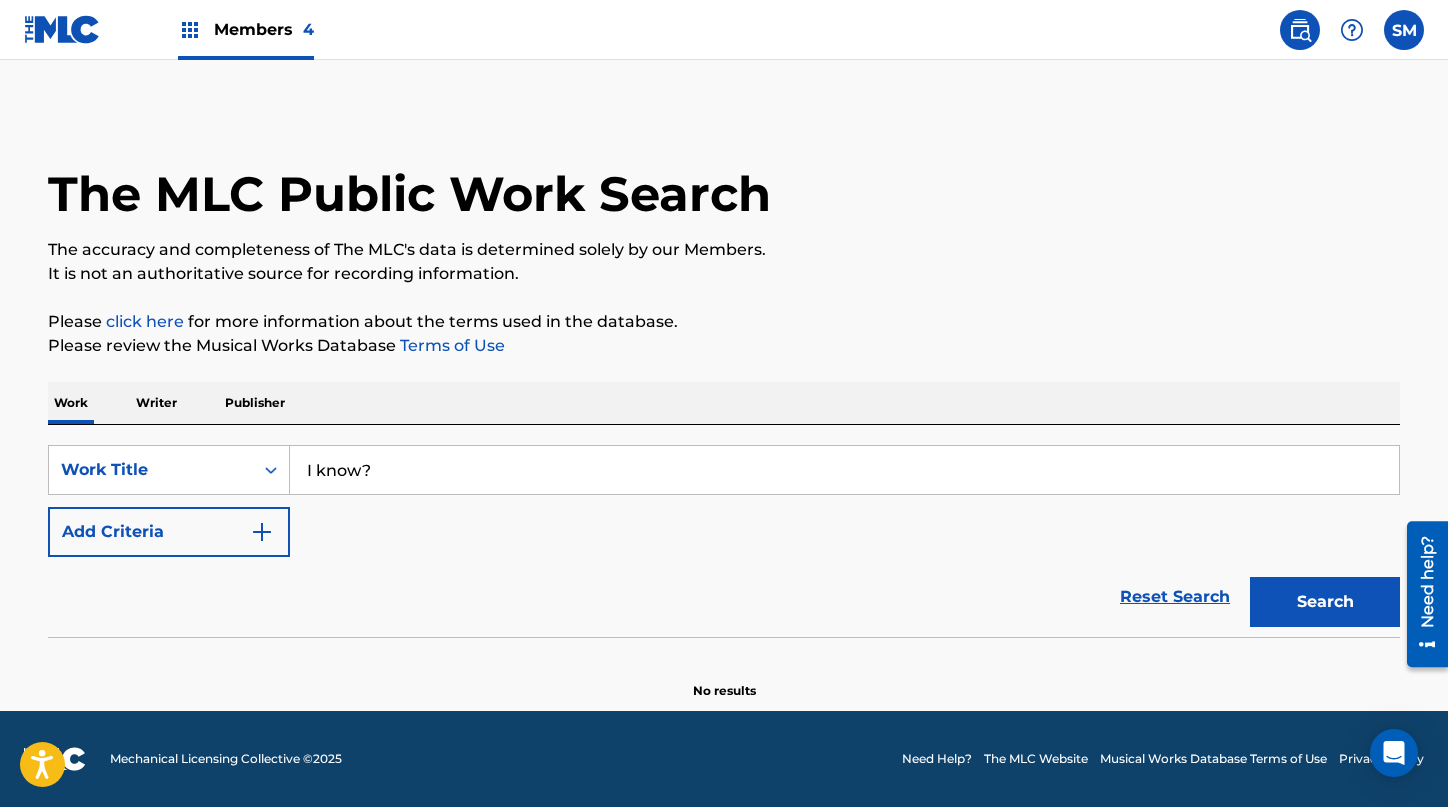 type on "I know?" 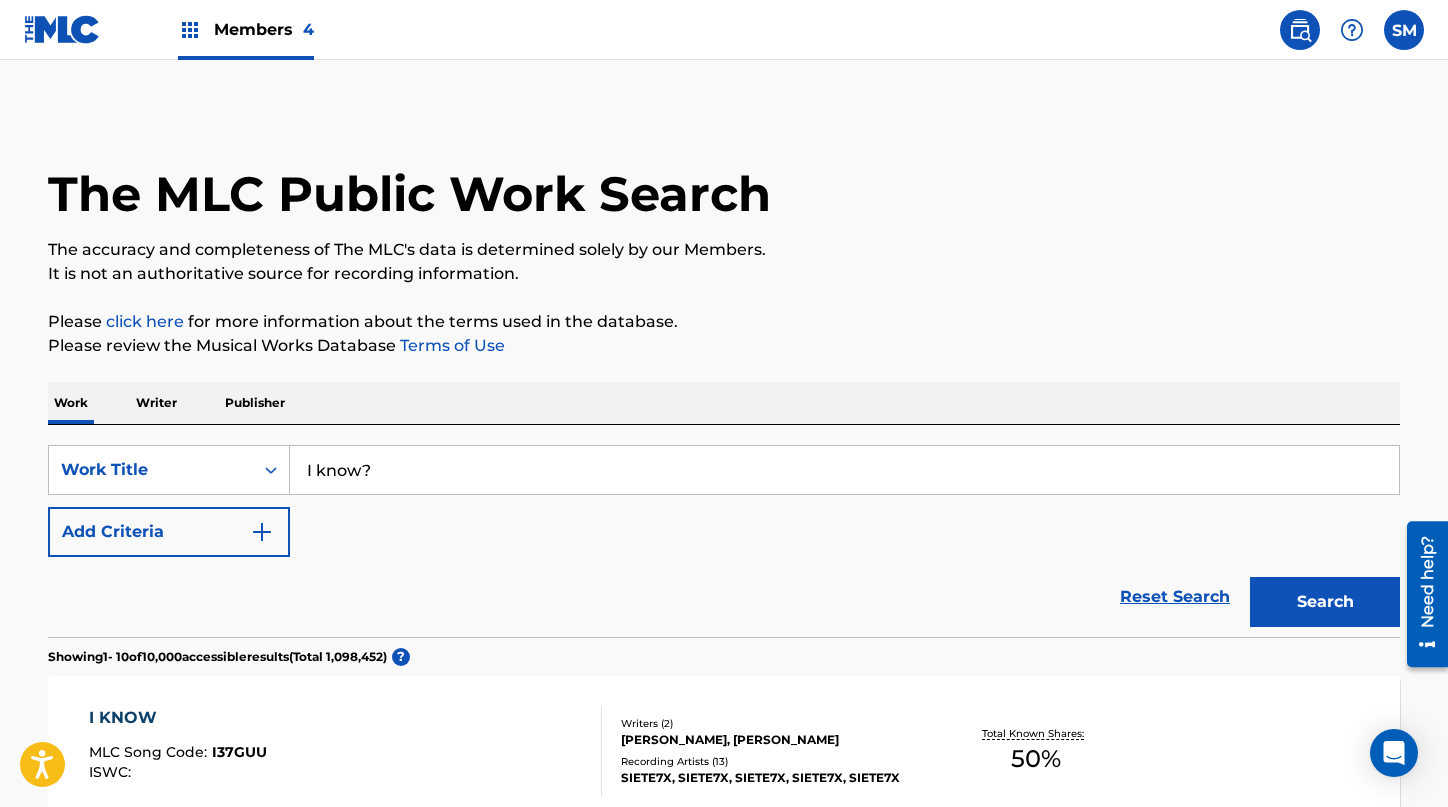 scroll, scrollTop: 638, scrollLeft: 0, axis: vertical 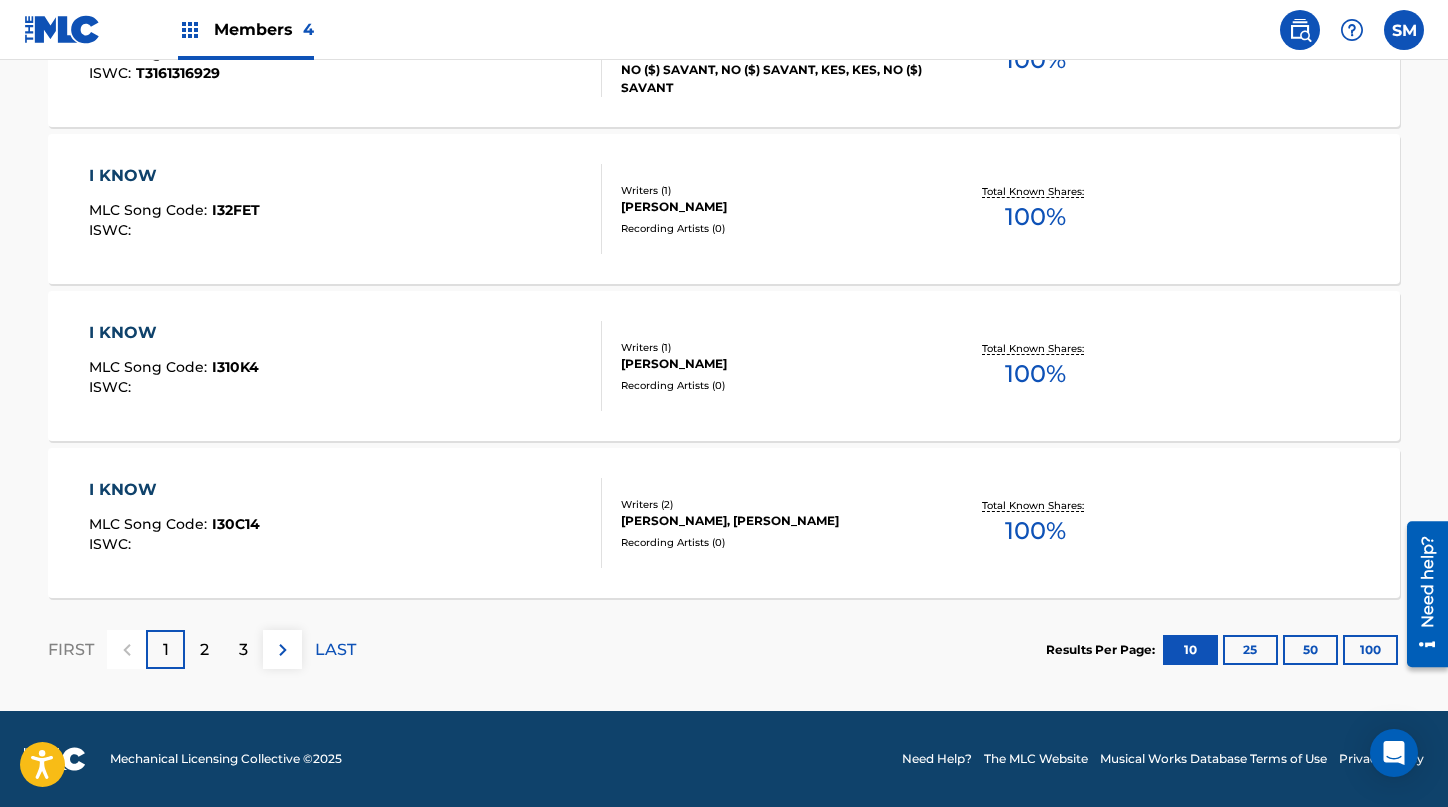 click on "3" at bounding box center (243, 650) 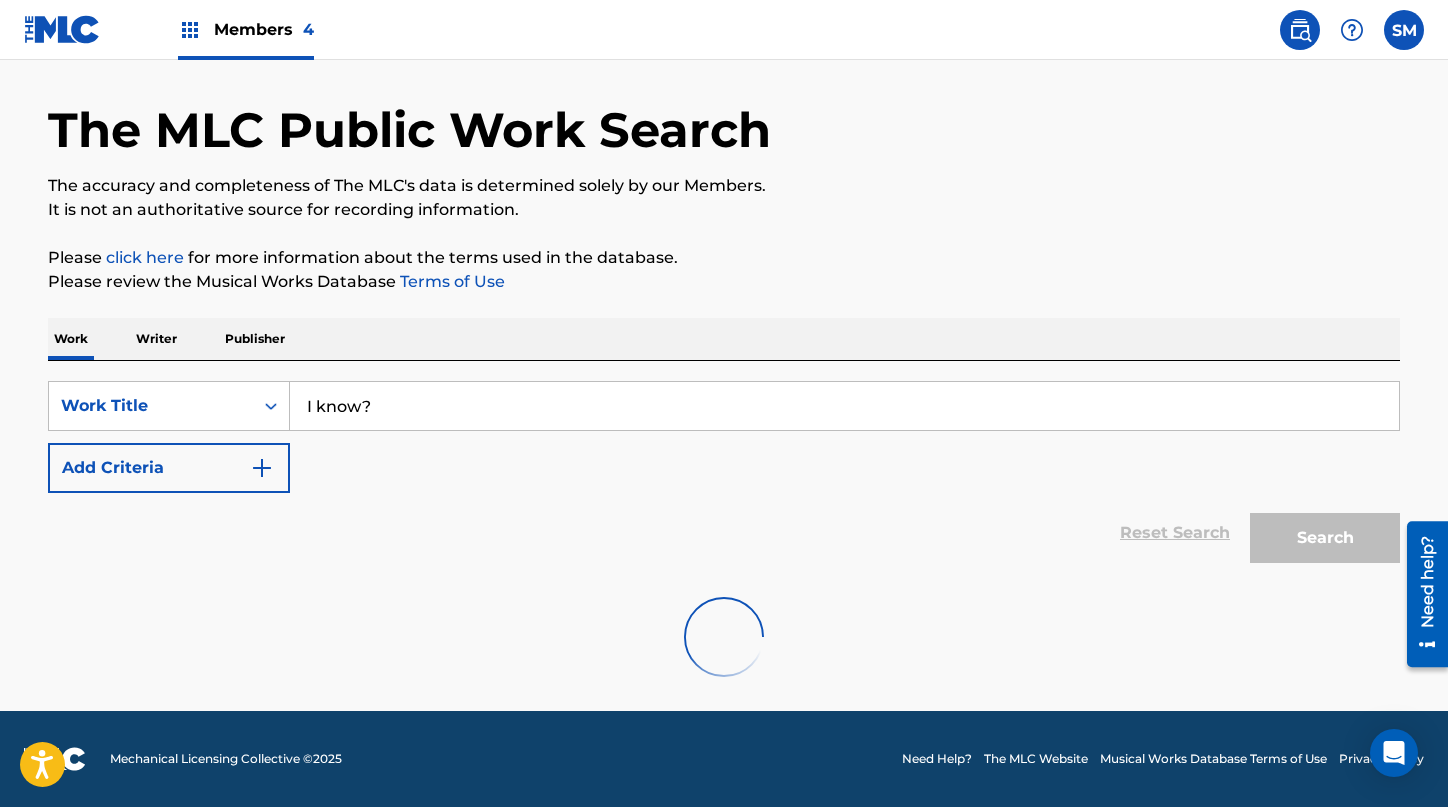 scroll, scrollTop: 64, scrollLeft: 0, axis: vertical 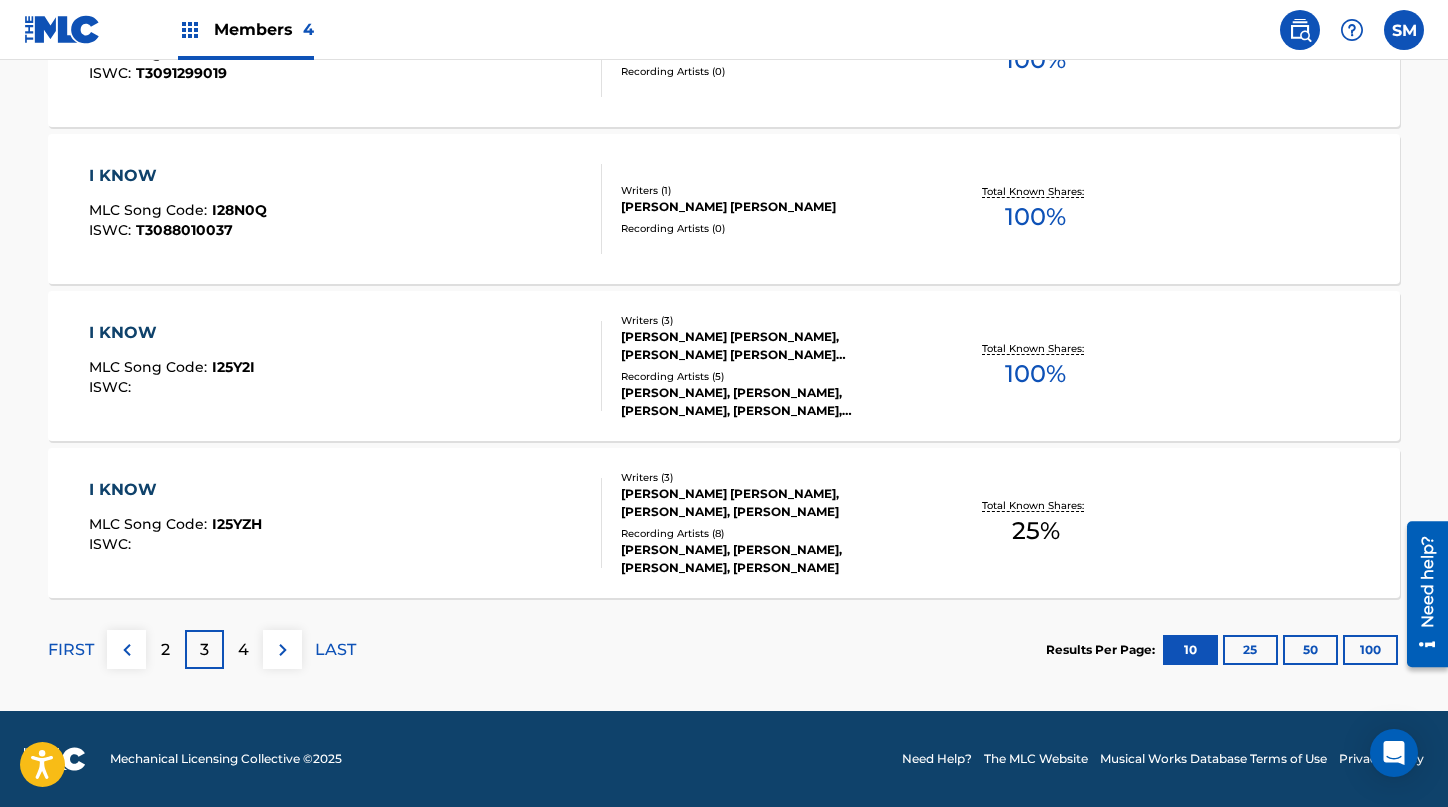 click on "4" at bounding box center [243, 650] 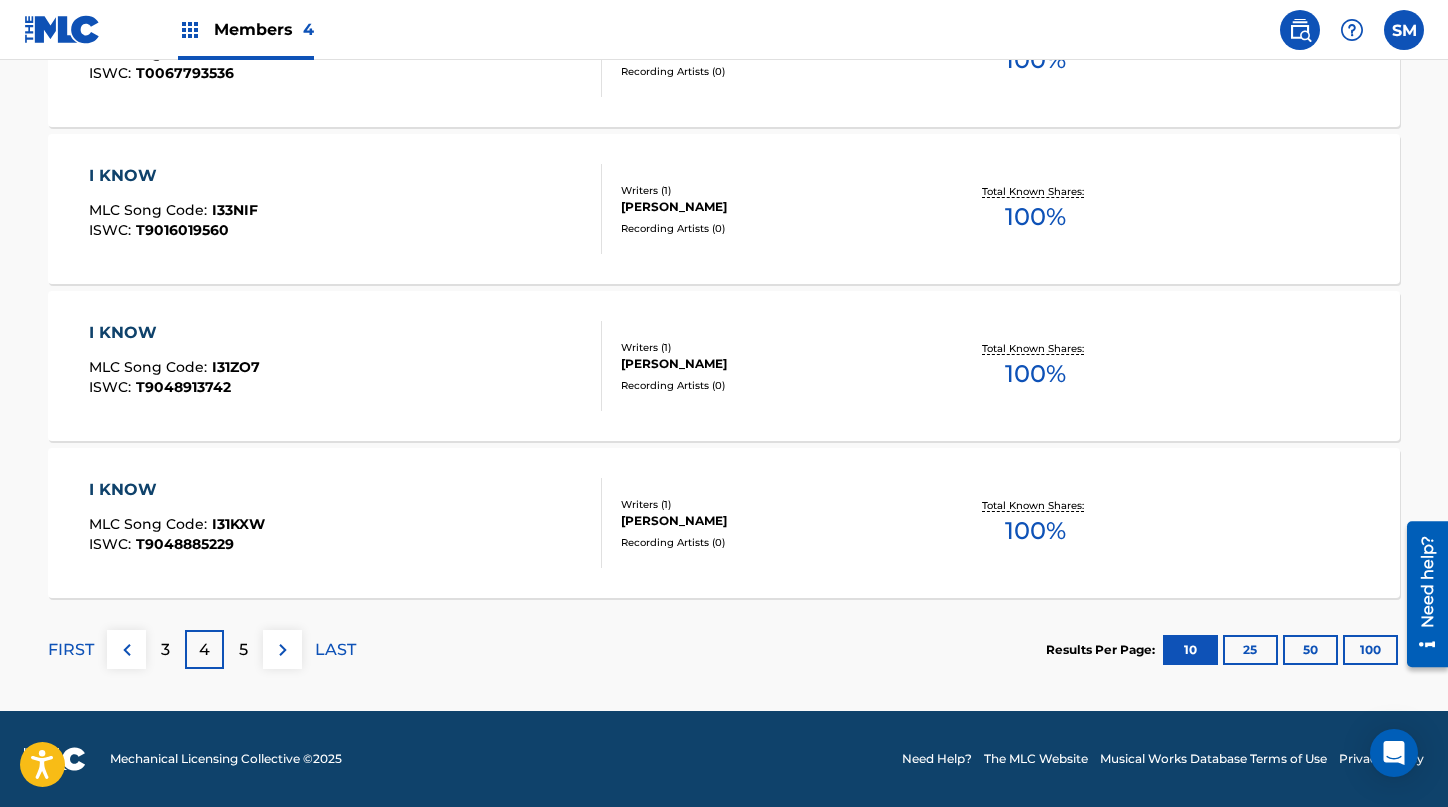 scroll, scrollTop: 1641, scrollLeft: 0, axis: vertical 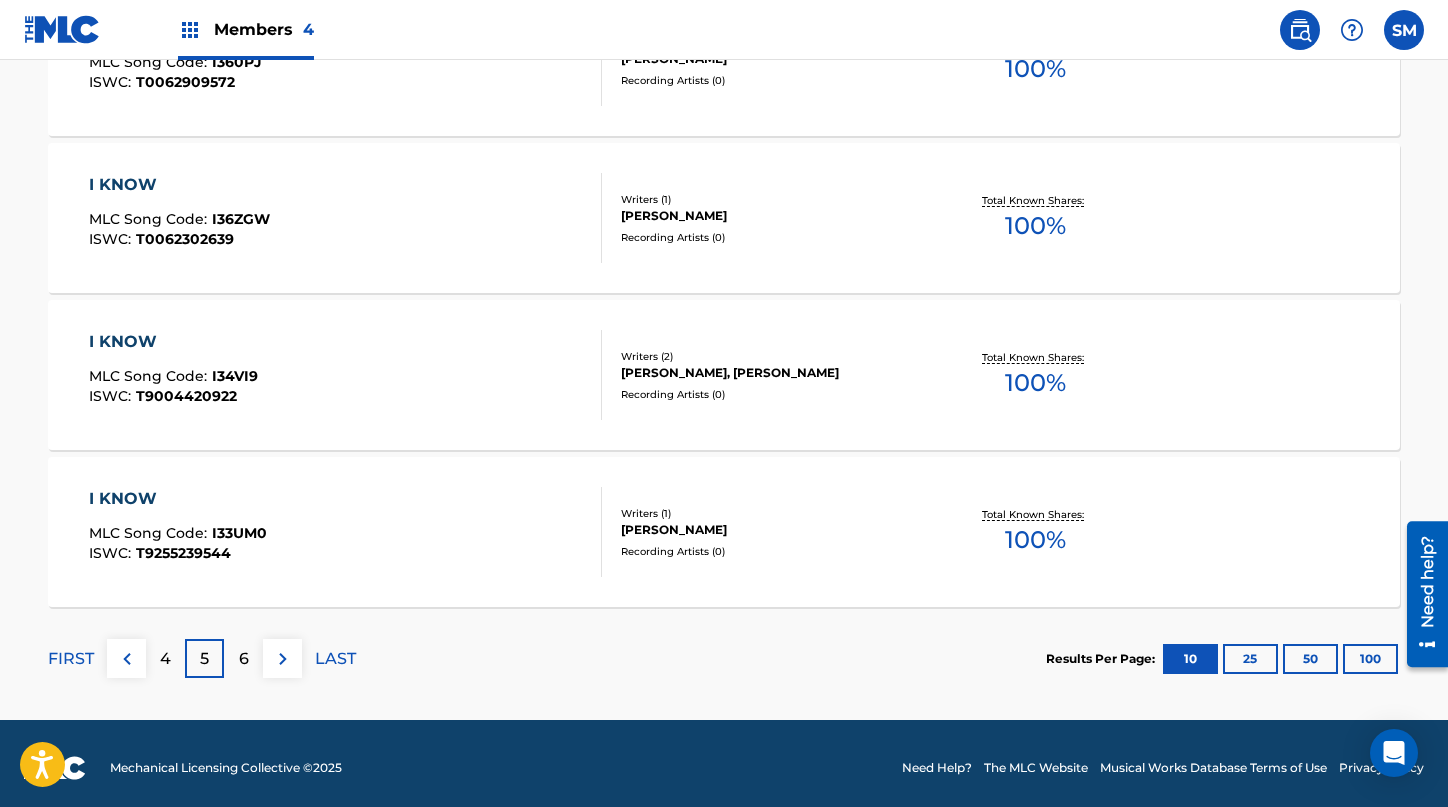 click on "6" at bounding box center [244, 659] 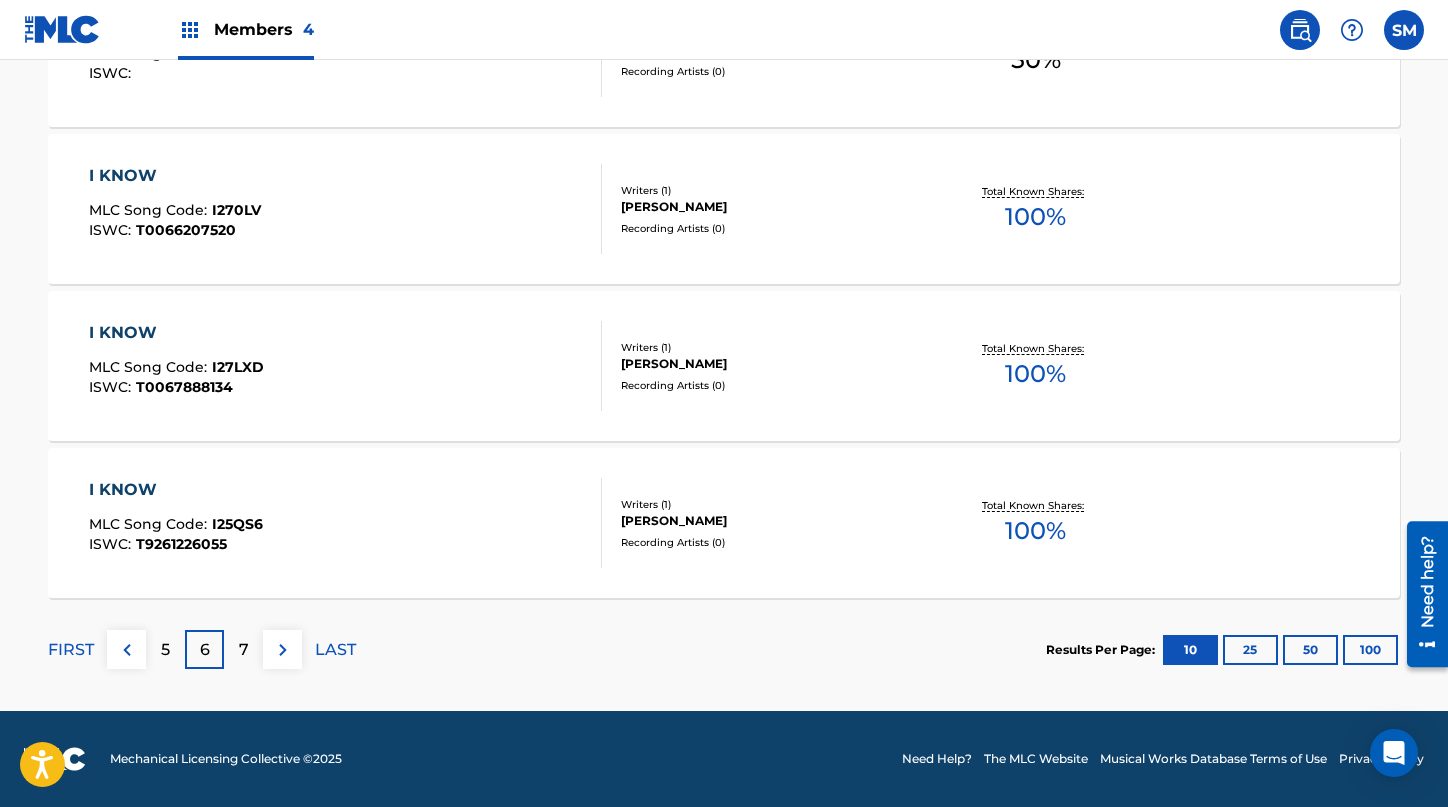scroll, scrollTop: 1641, scrollLeft: 0, axis: vertical 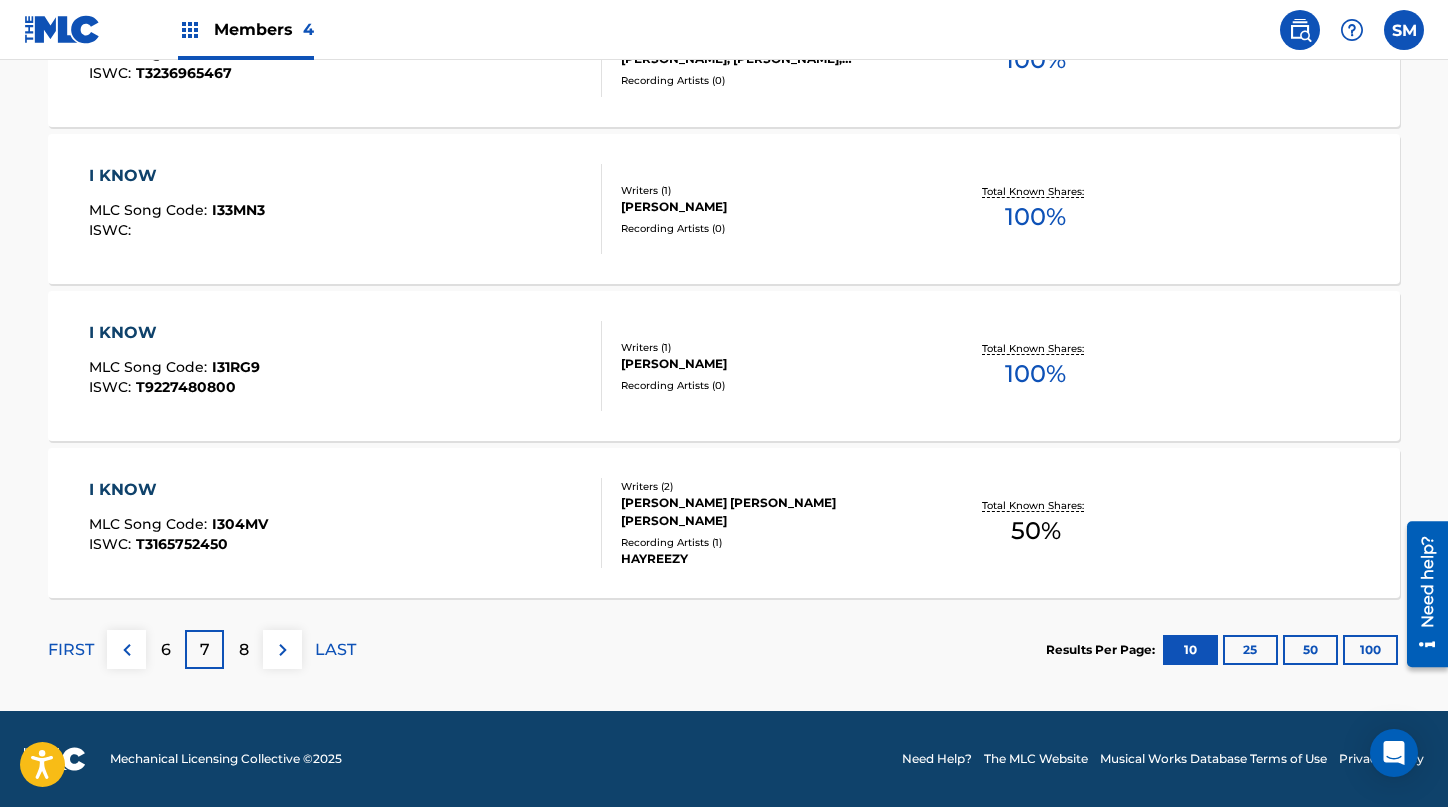 click on "8" at bounding box center [244, 650] 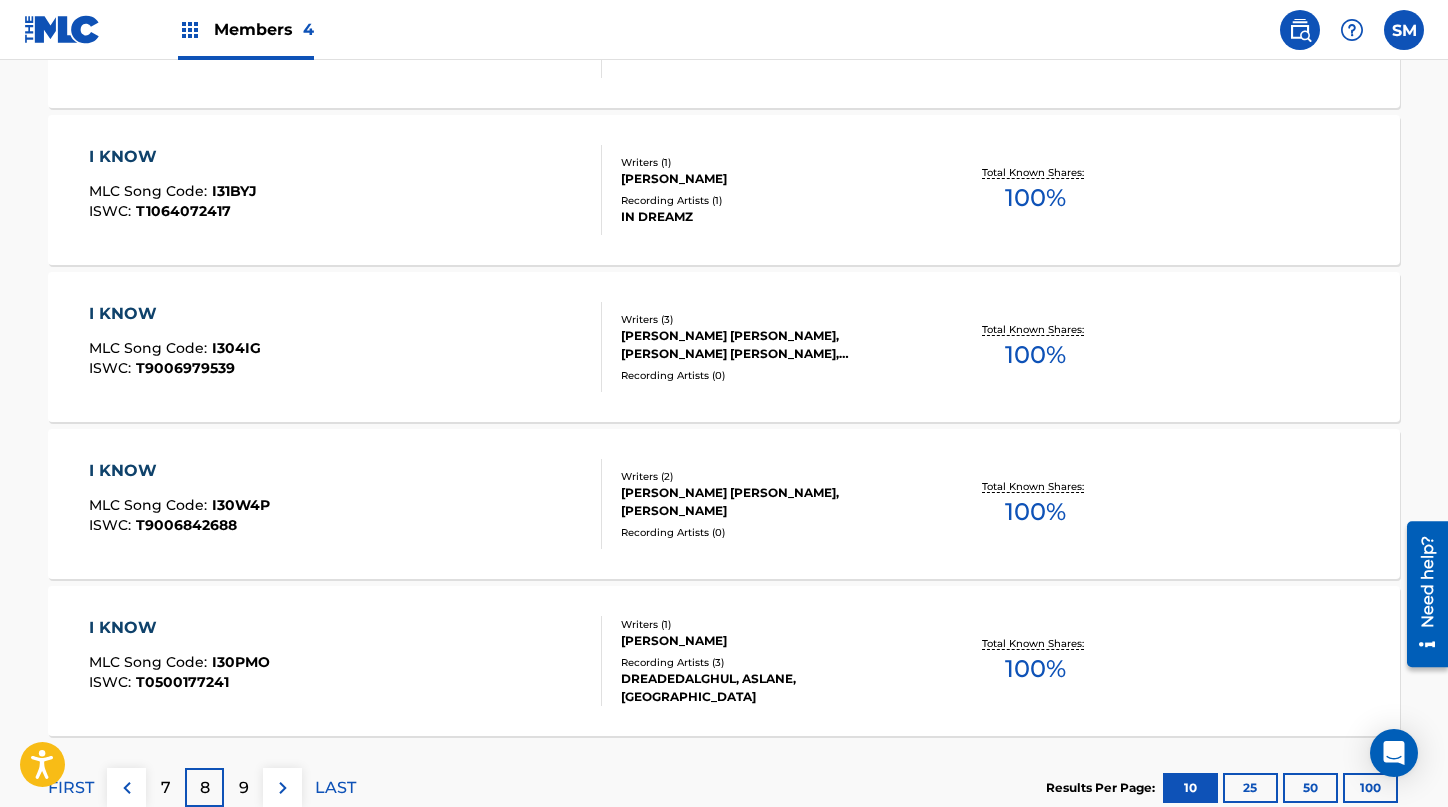 scroll, scrollTop: 1503, scrollLeft: 1, axis: both 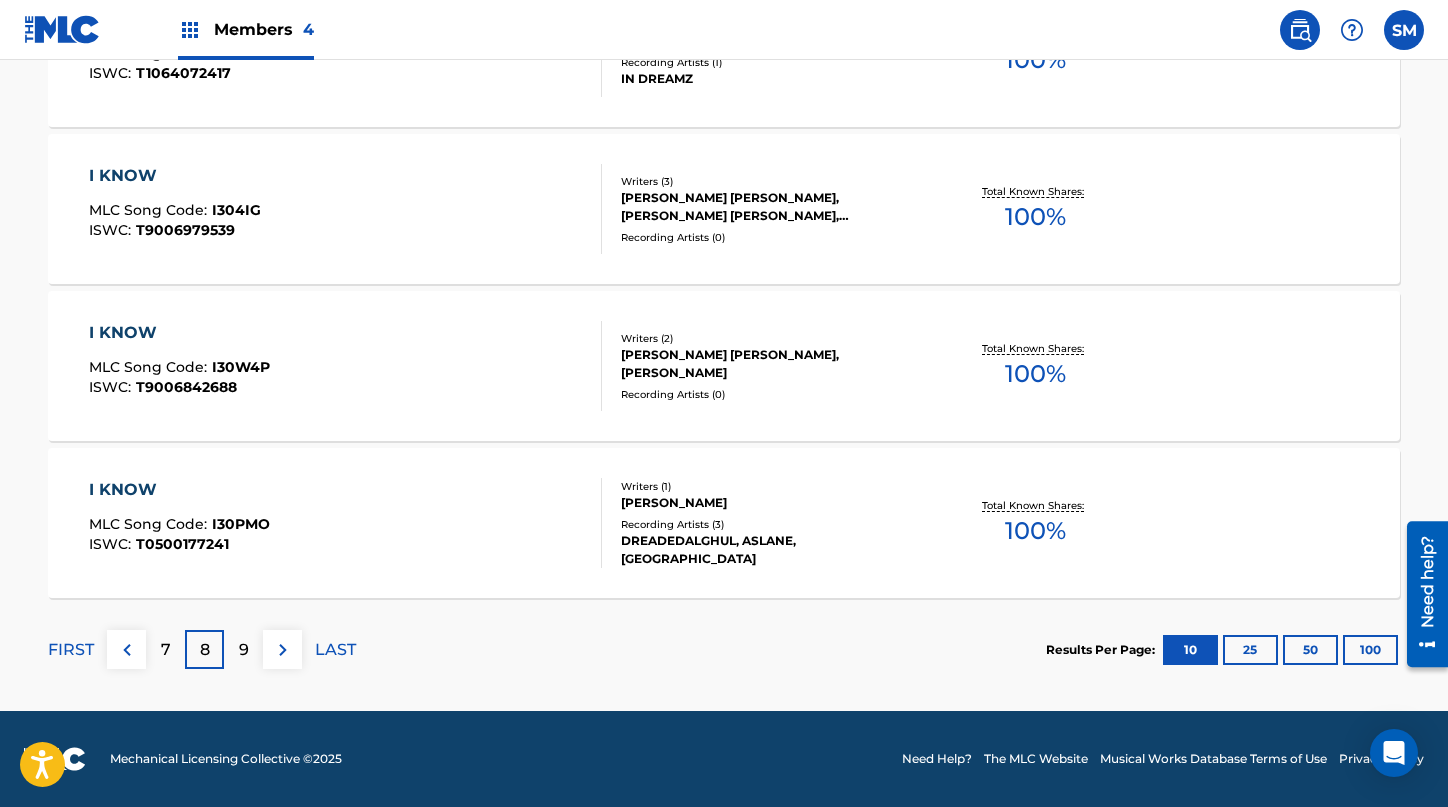 click on "9" at bounding box center [243, 649] 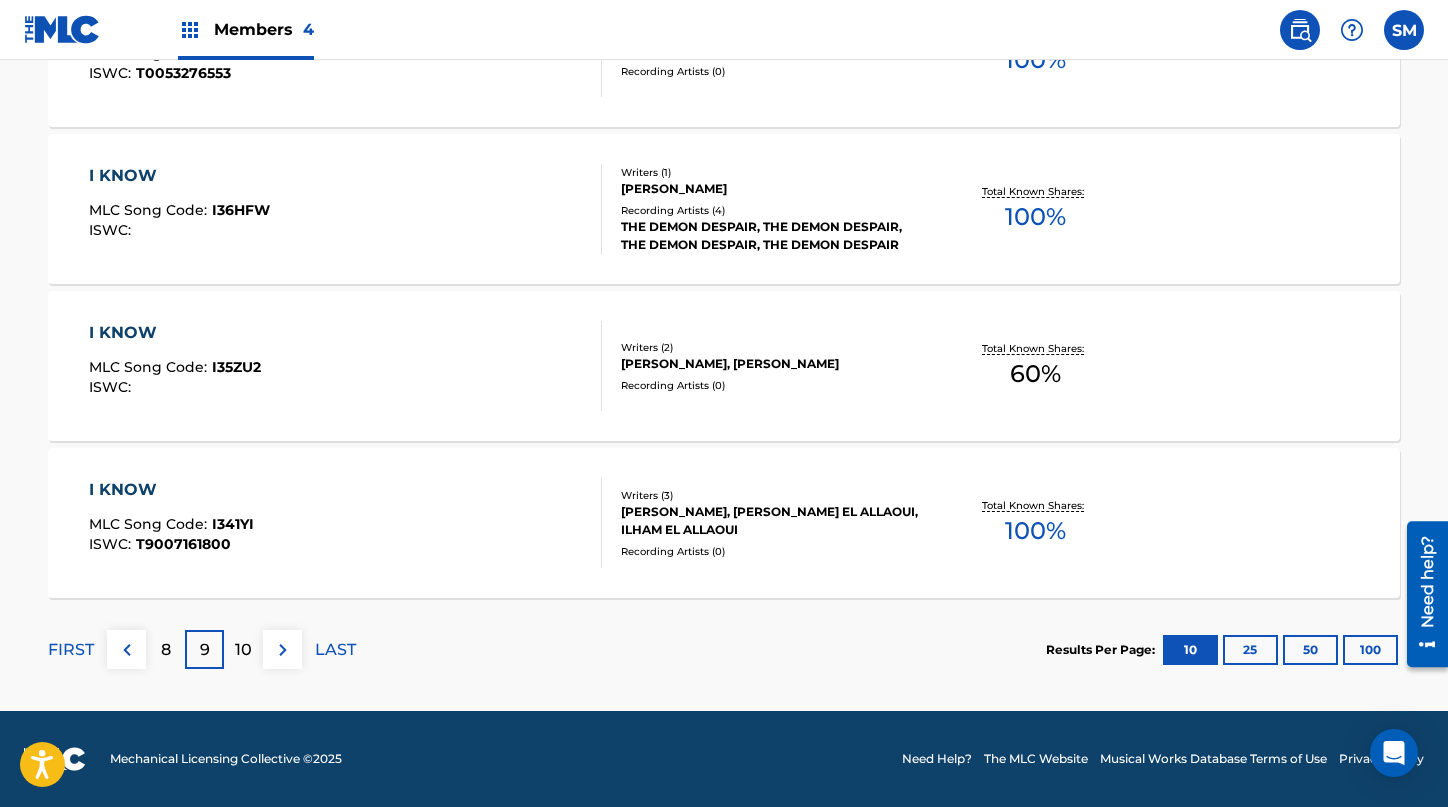 scroll, scrollTop: 1641, scrollLeft: 0, axis: vertical 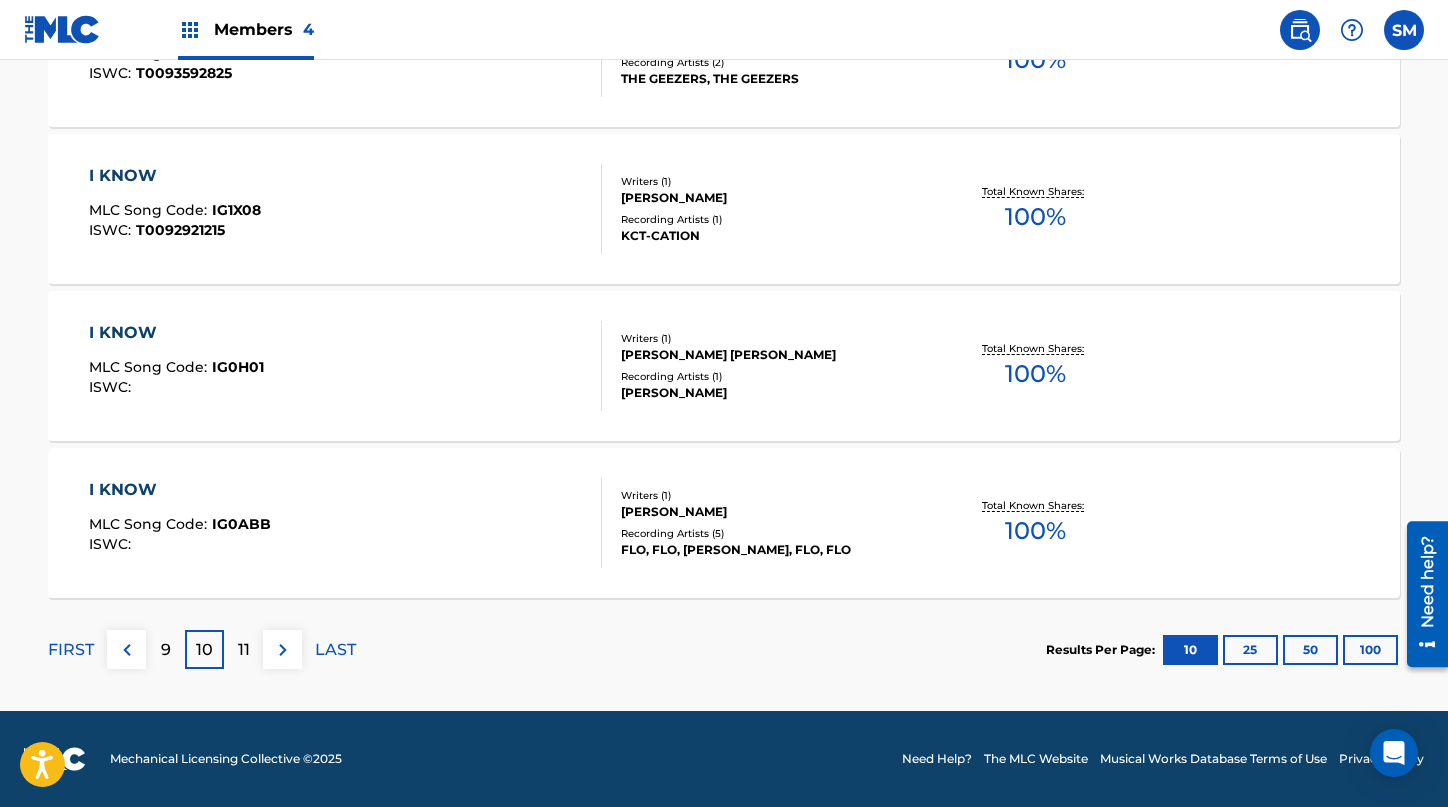 click on "11" at bounding box center [244, 650] 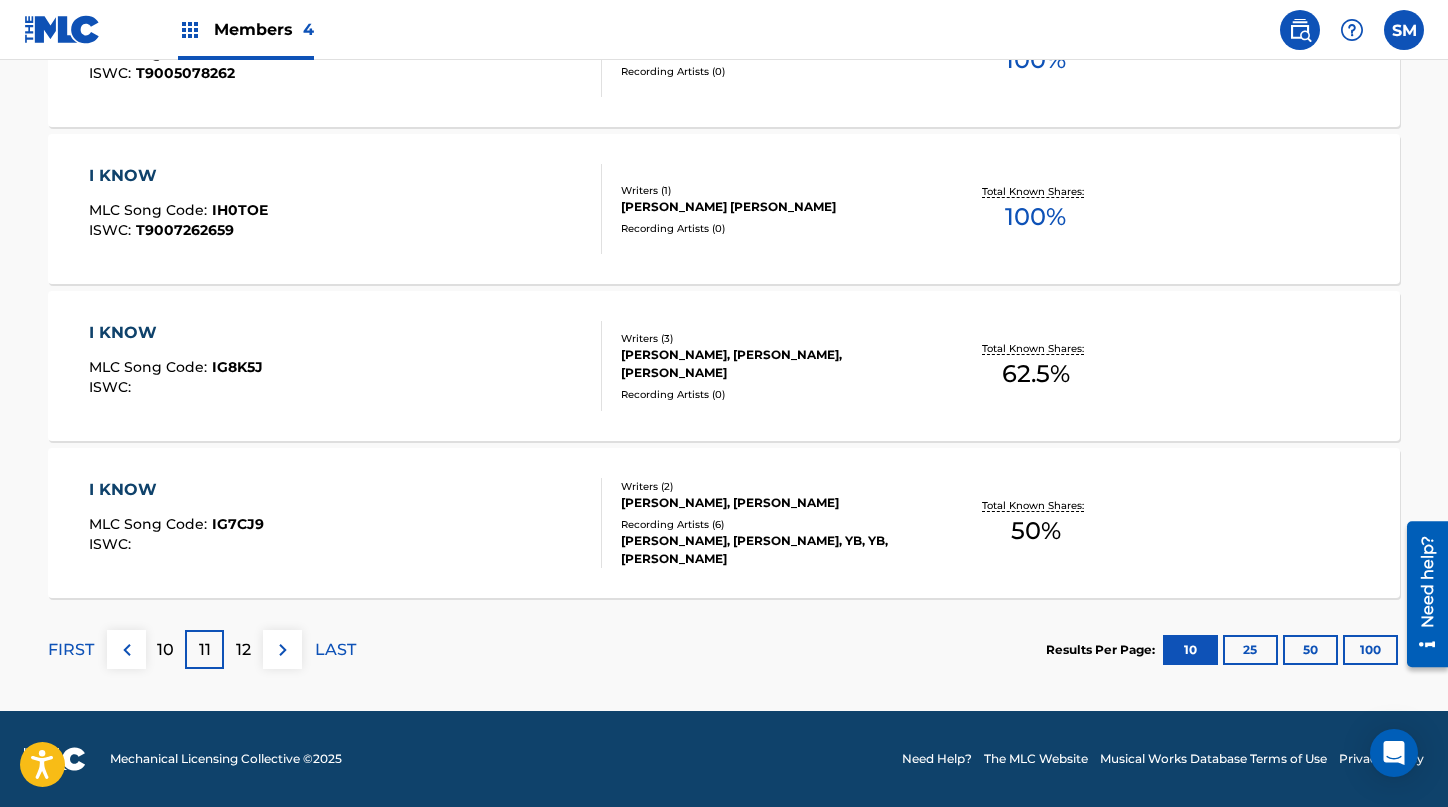 scroll, scrollTop: 1641, scrollLeft: 0, axis: vertical 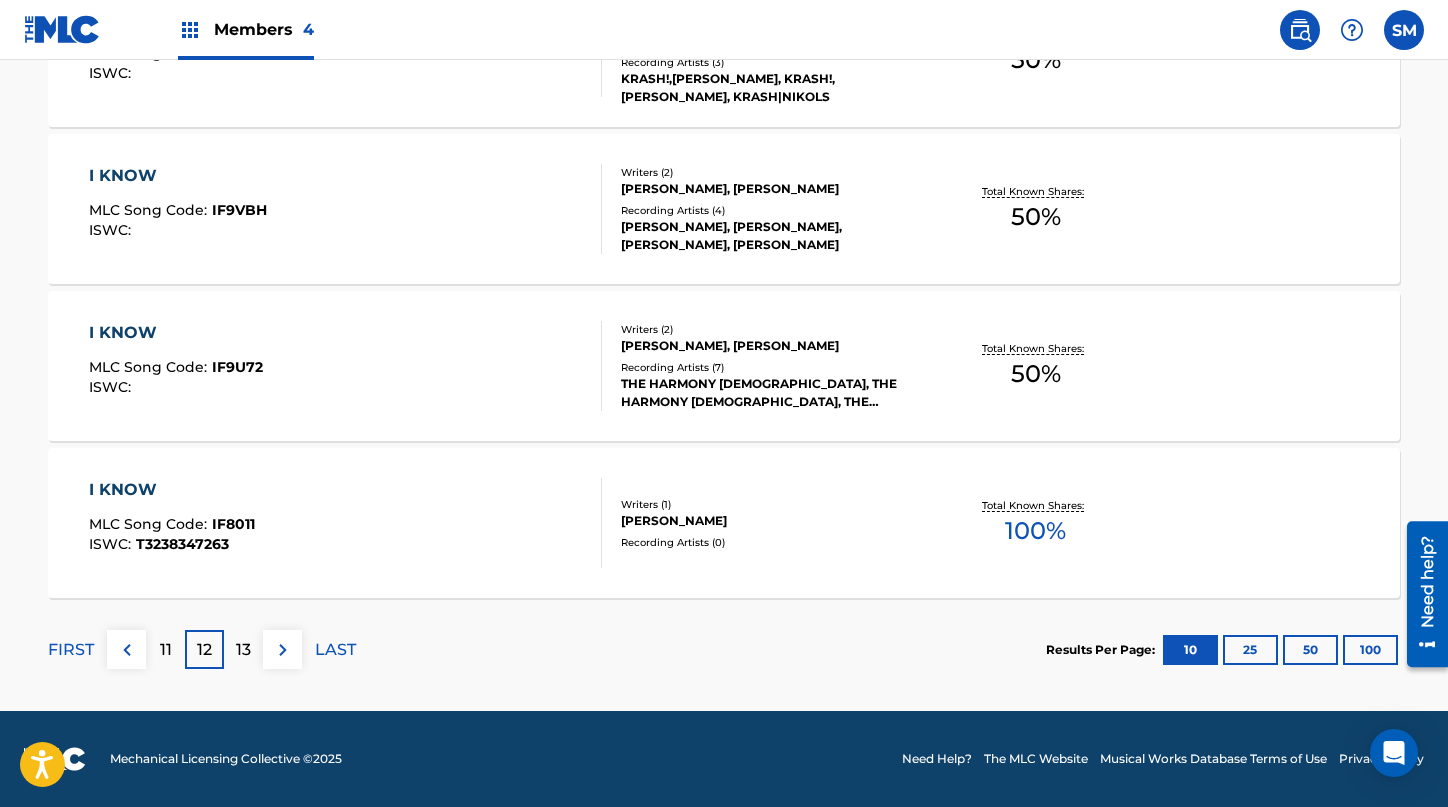 click on "13" at bounding box center [243, 650] 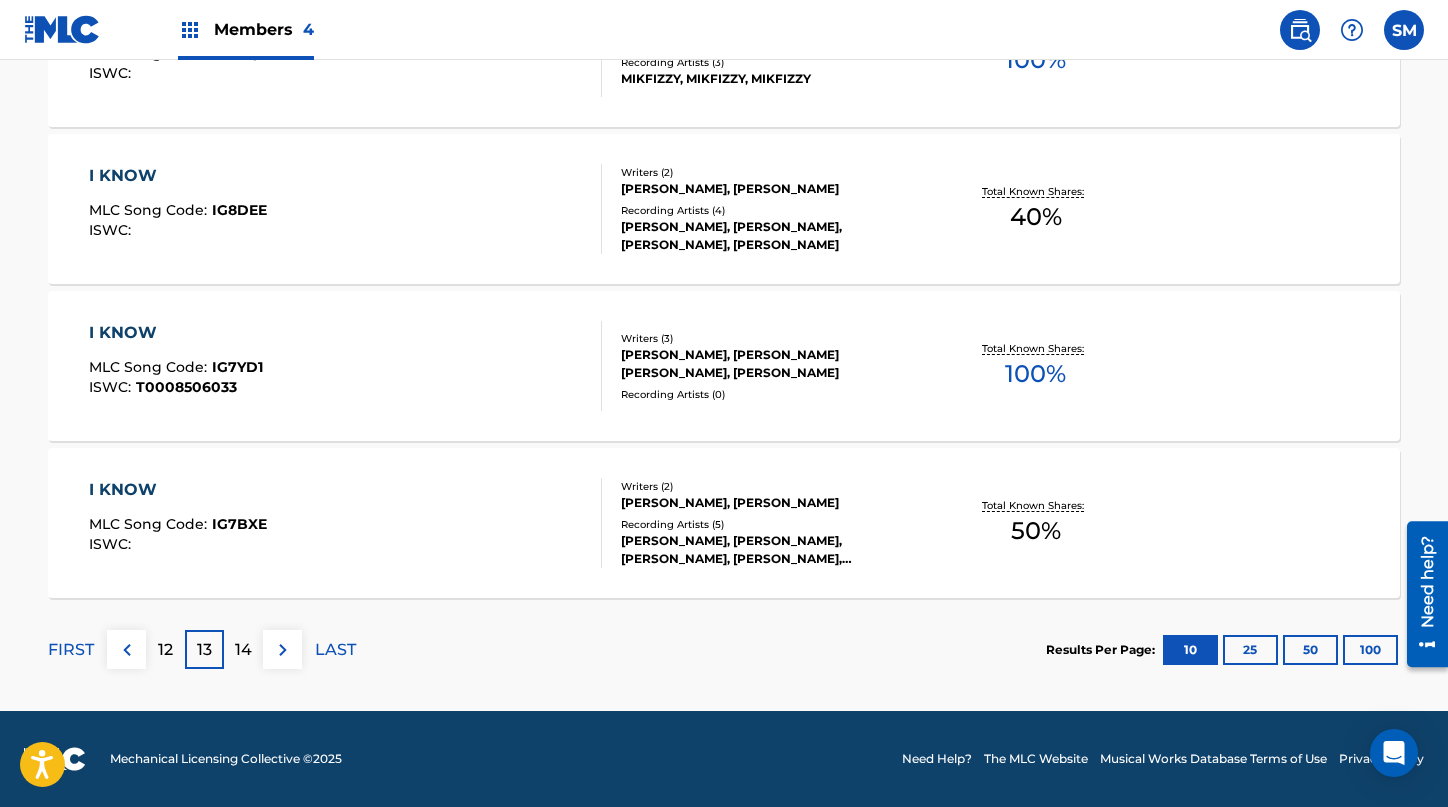 scroll, scrollTop: 1641, scrollLeft: 0, axis: vertical 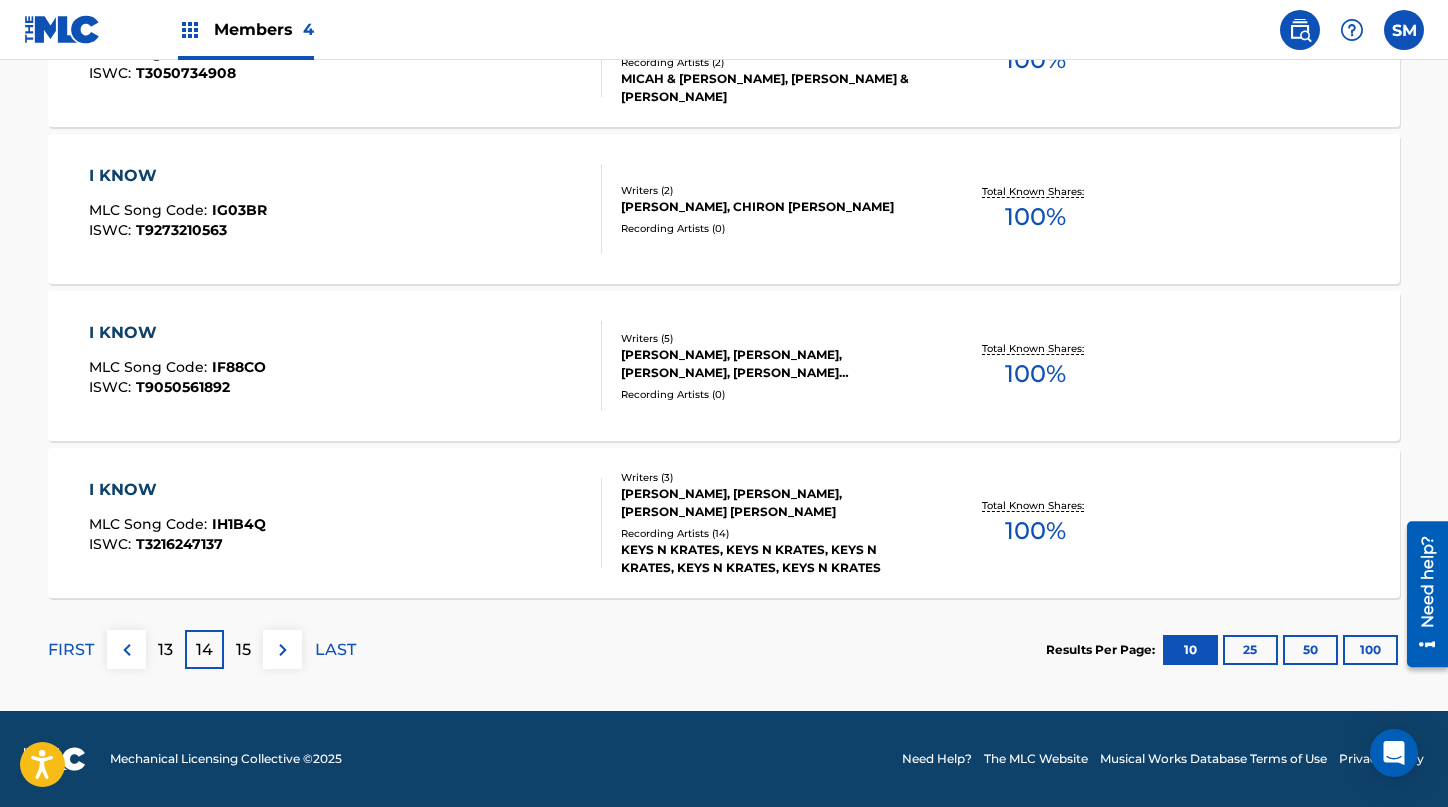 click on "FIRST 13 14 15 LAST" at bounding box center (202, 649) 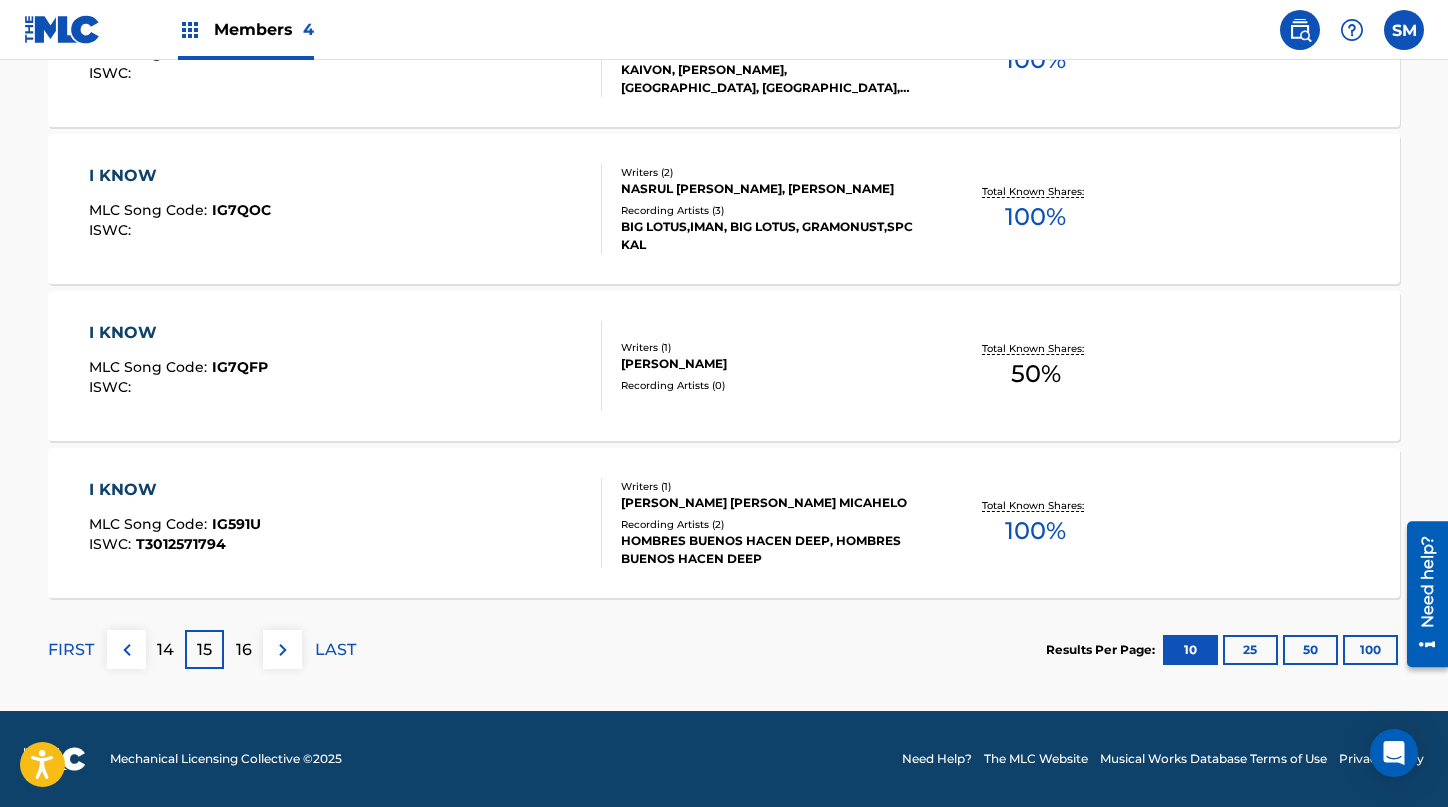 scroll, scrollTop: 1641, scrollLeft: 0, axis: vertical 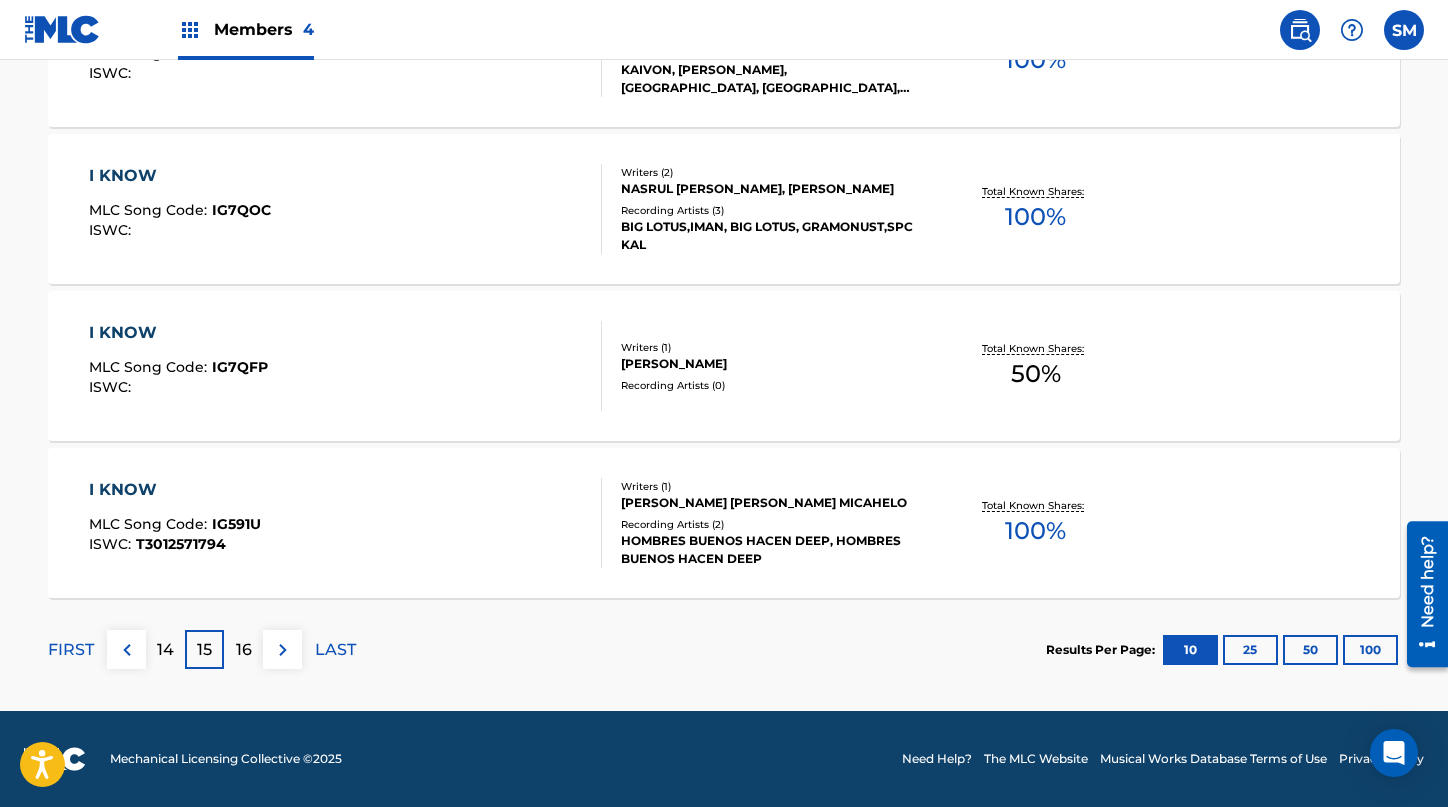 click on "16" at bounding box center (244, 650) 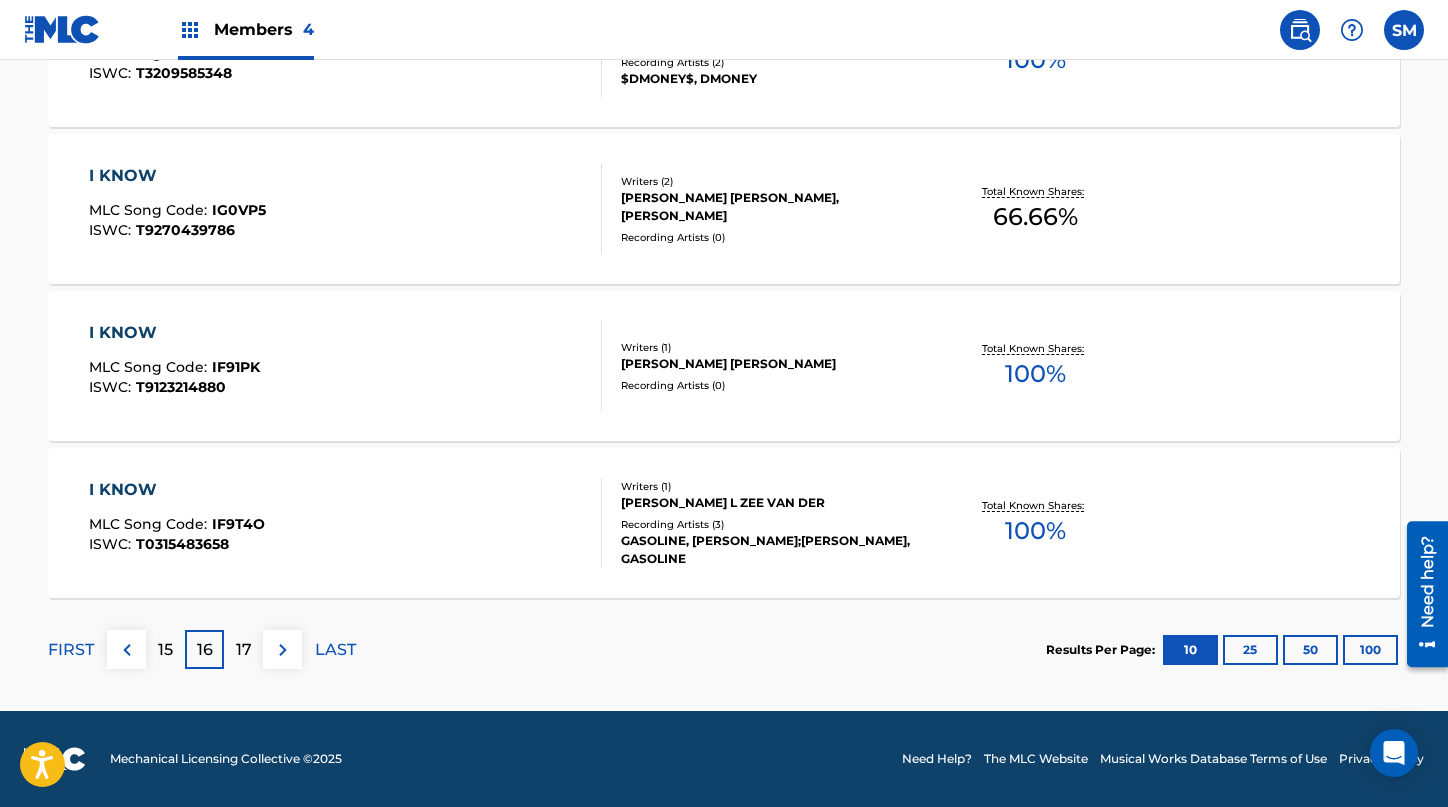 scroll, scrollTop: 1641, scrollLeft: 0, axis: vertical 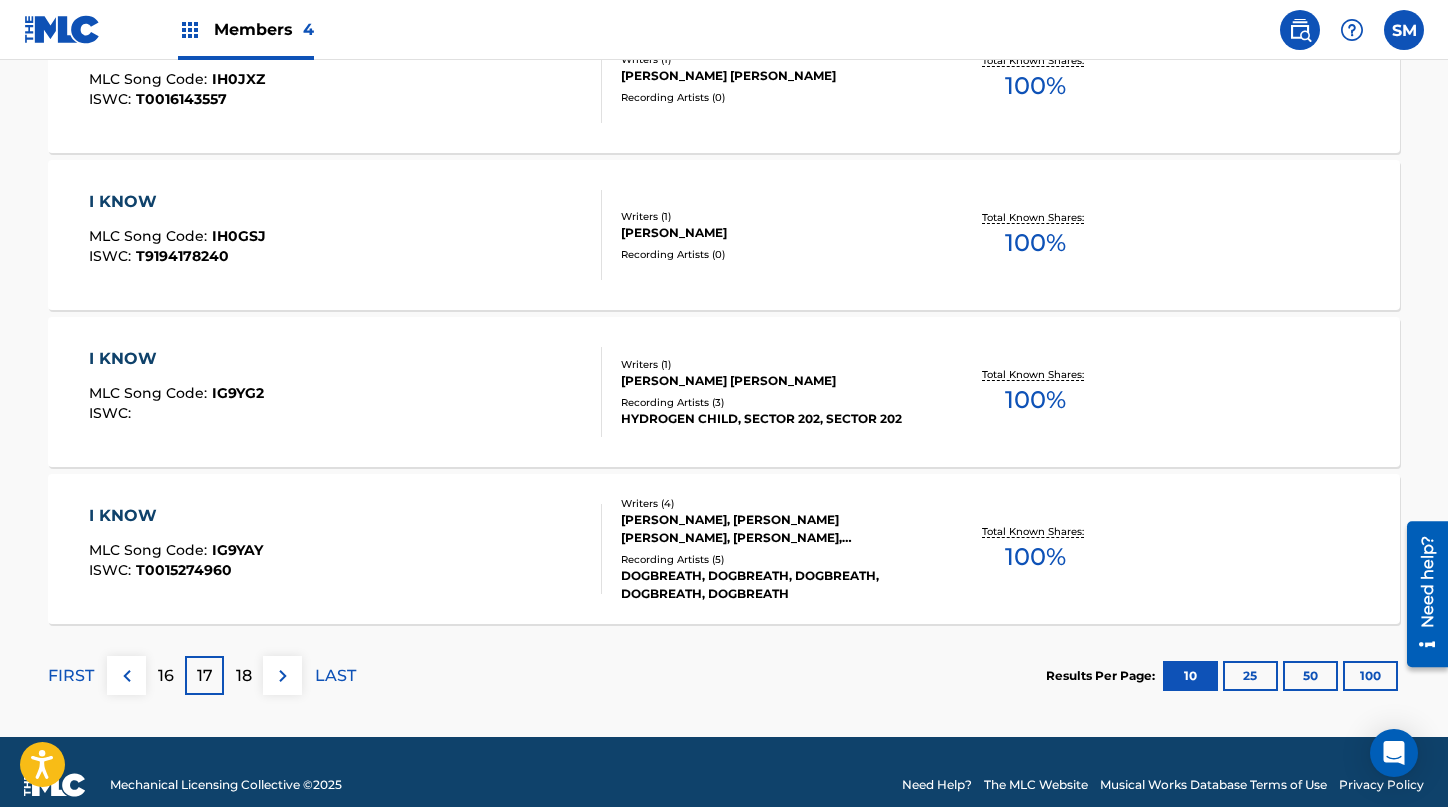 click at bounding box center [283, 676] 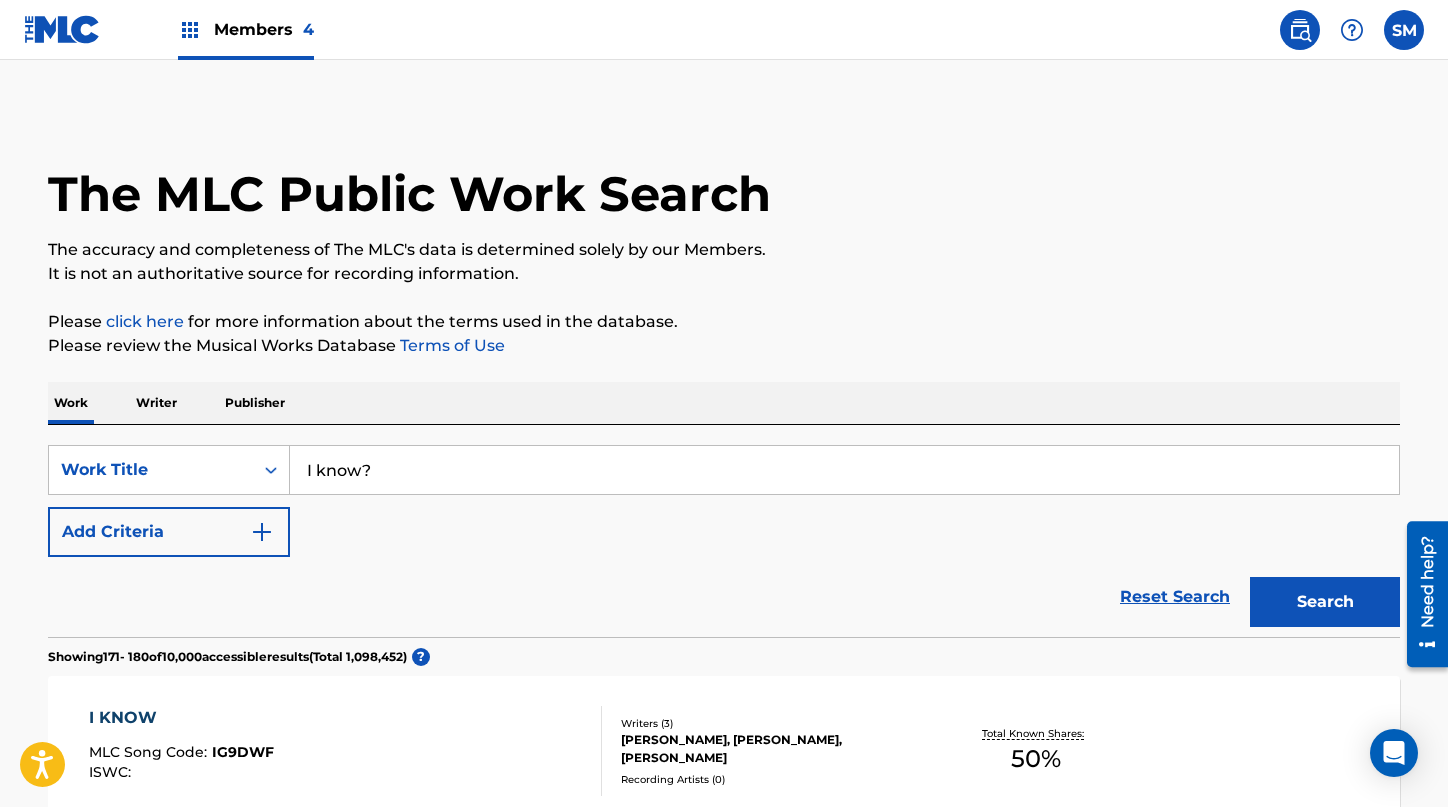 scroll, scrollTop: 0, scrollLeft: 0, axis: both 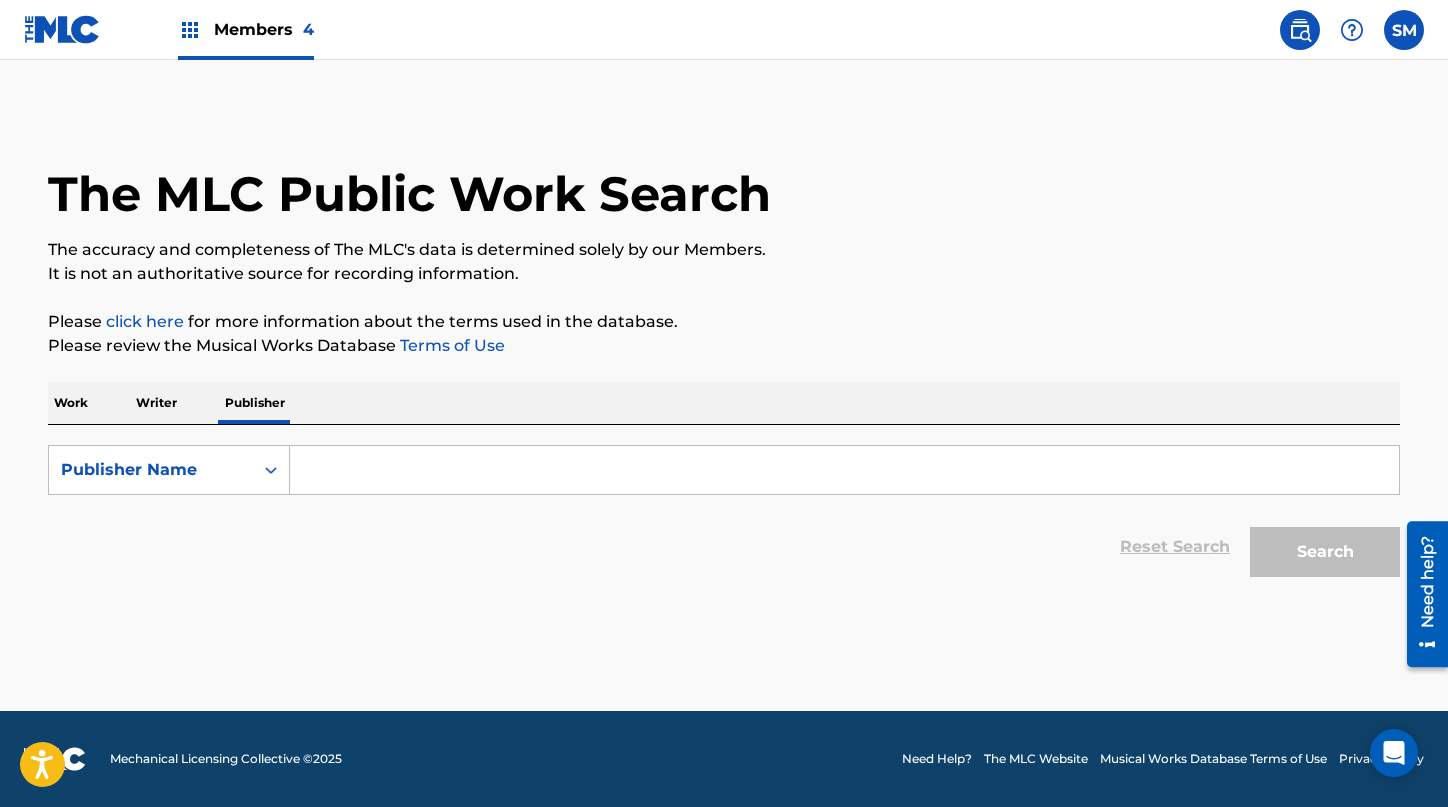 click at bounding box center (844, 470) 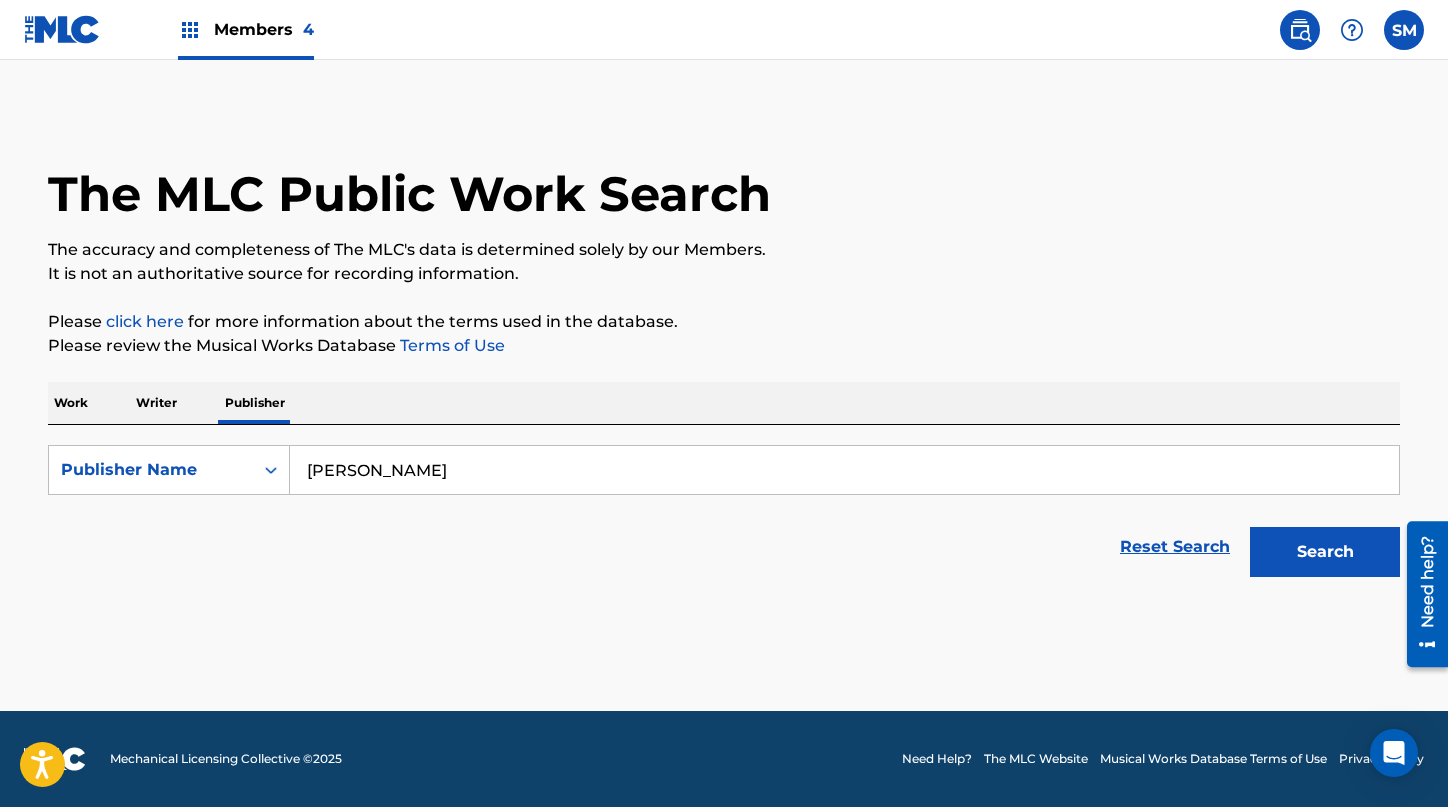 click on "Search" at bounding box center [1325, 552] 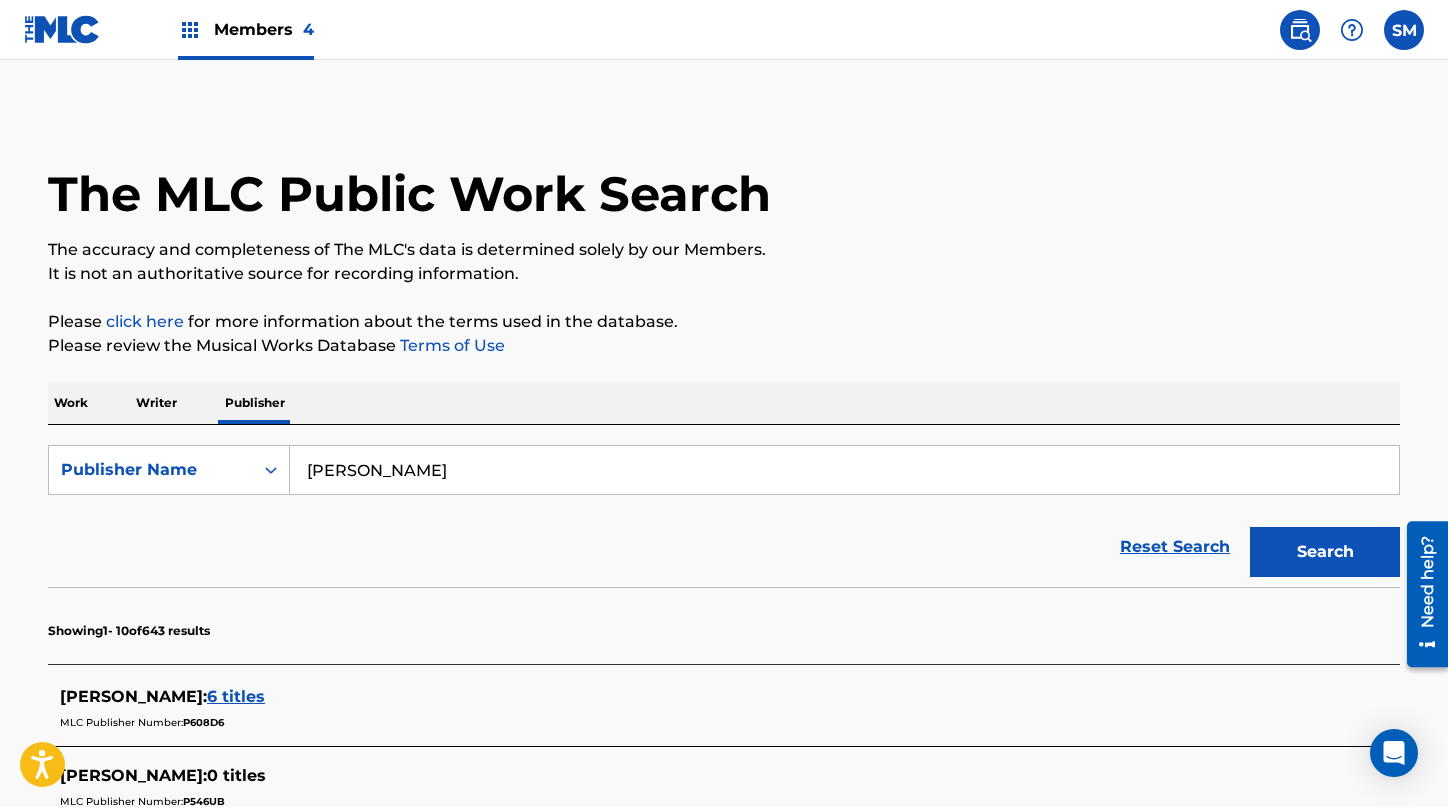 type on "terrance George" 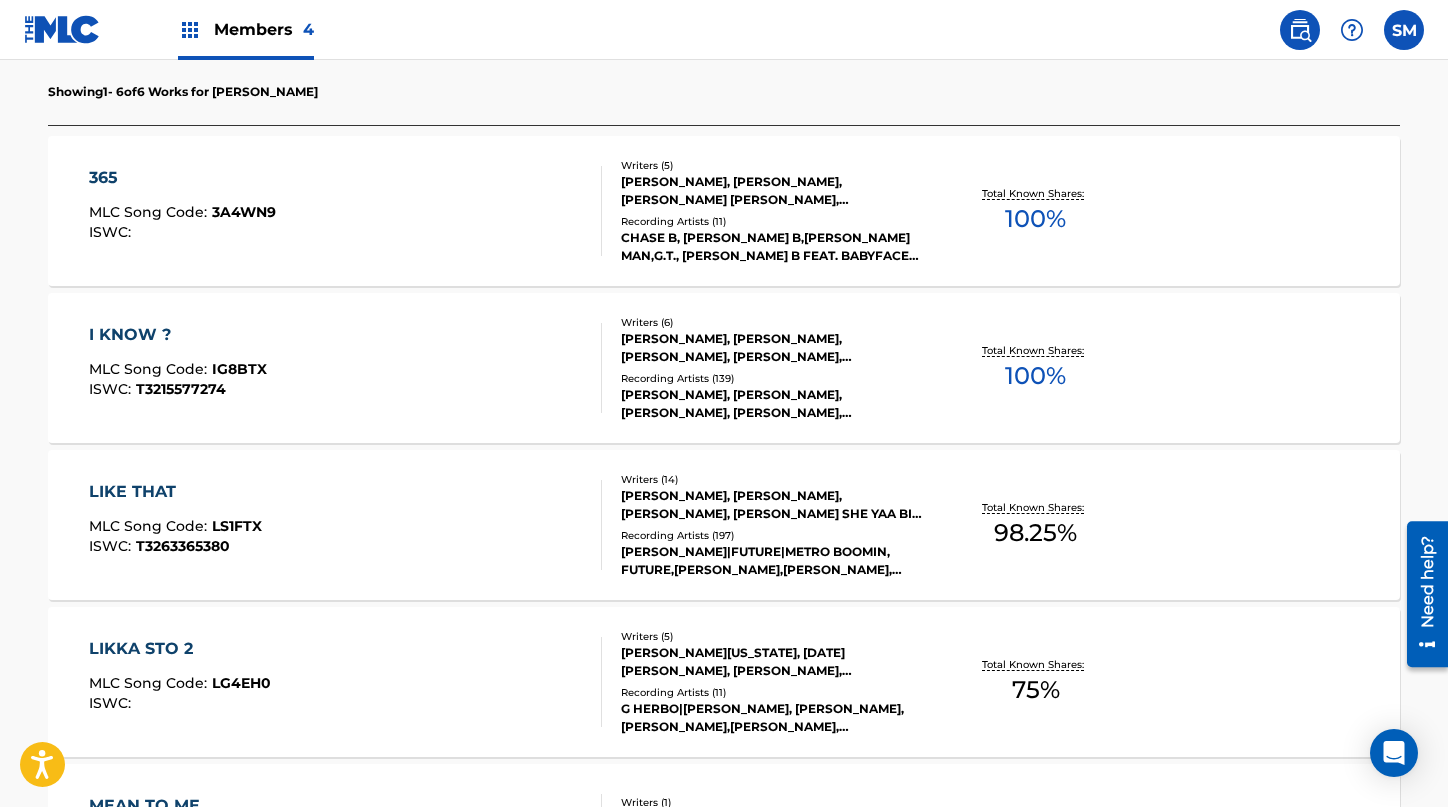 scroll, scrollTop: 644, scrollLeft: 0, axis: vertical 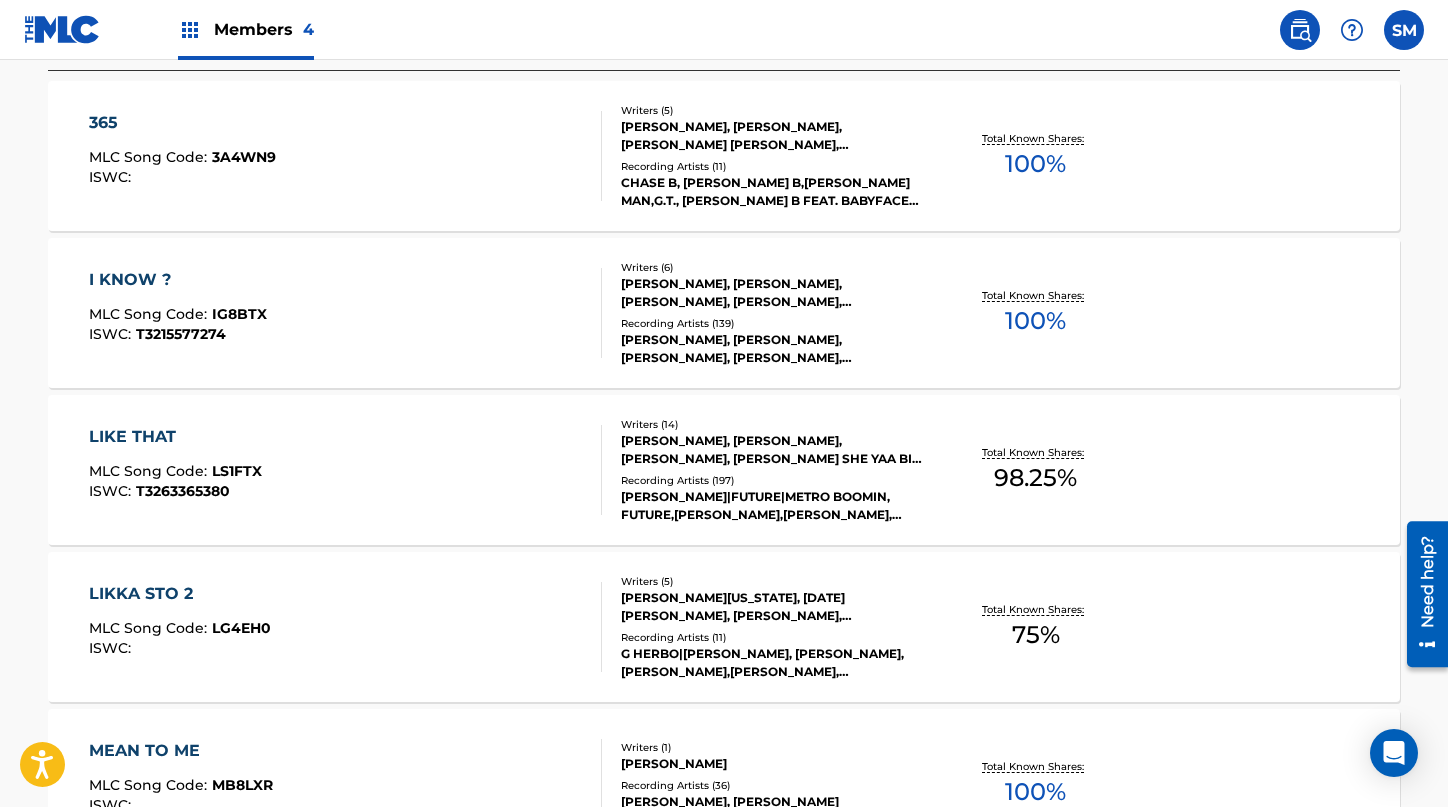 click on "100 %" at bounding box center (1035, 321) 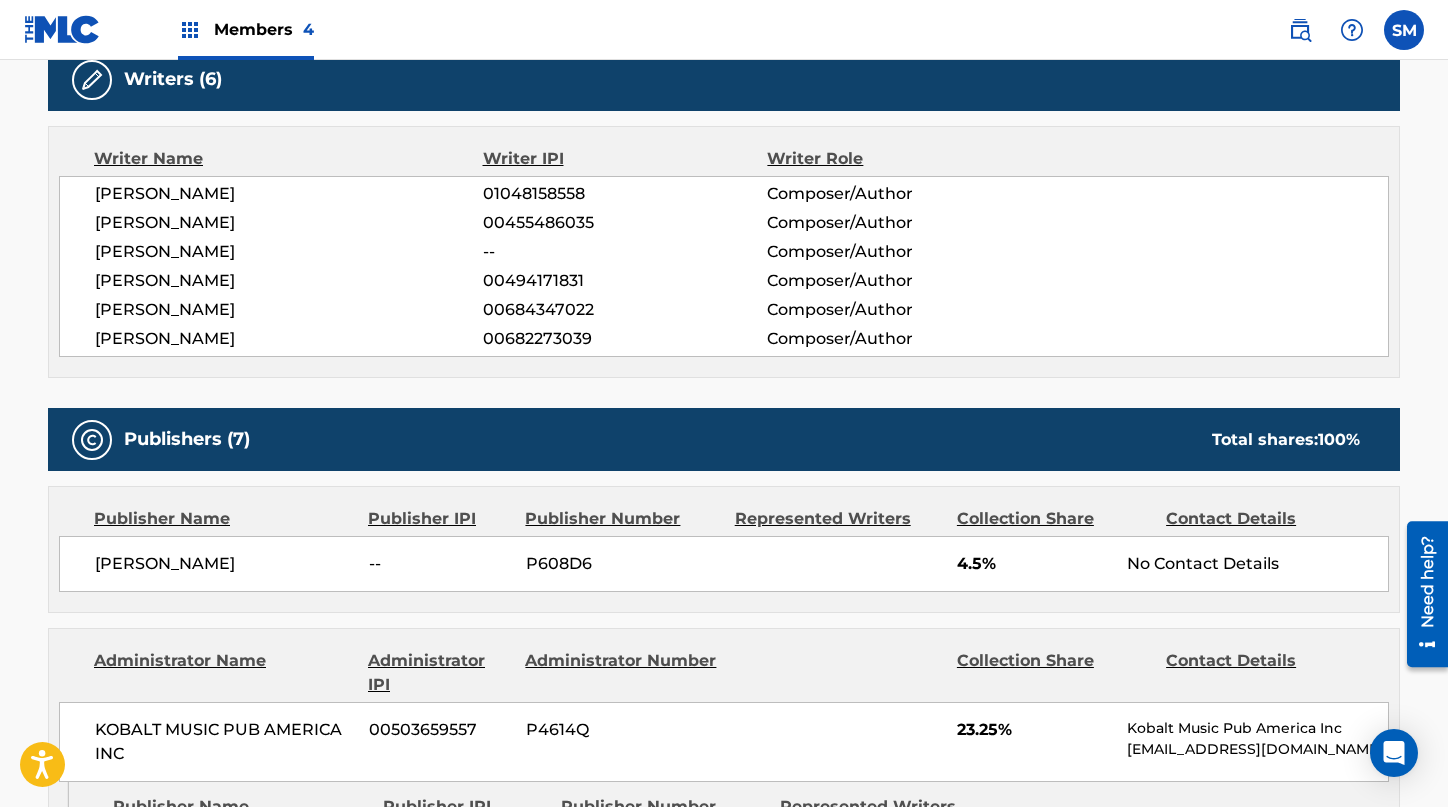 scroll, scrollTop: 656, scrollLeft: 0, axis: vertical 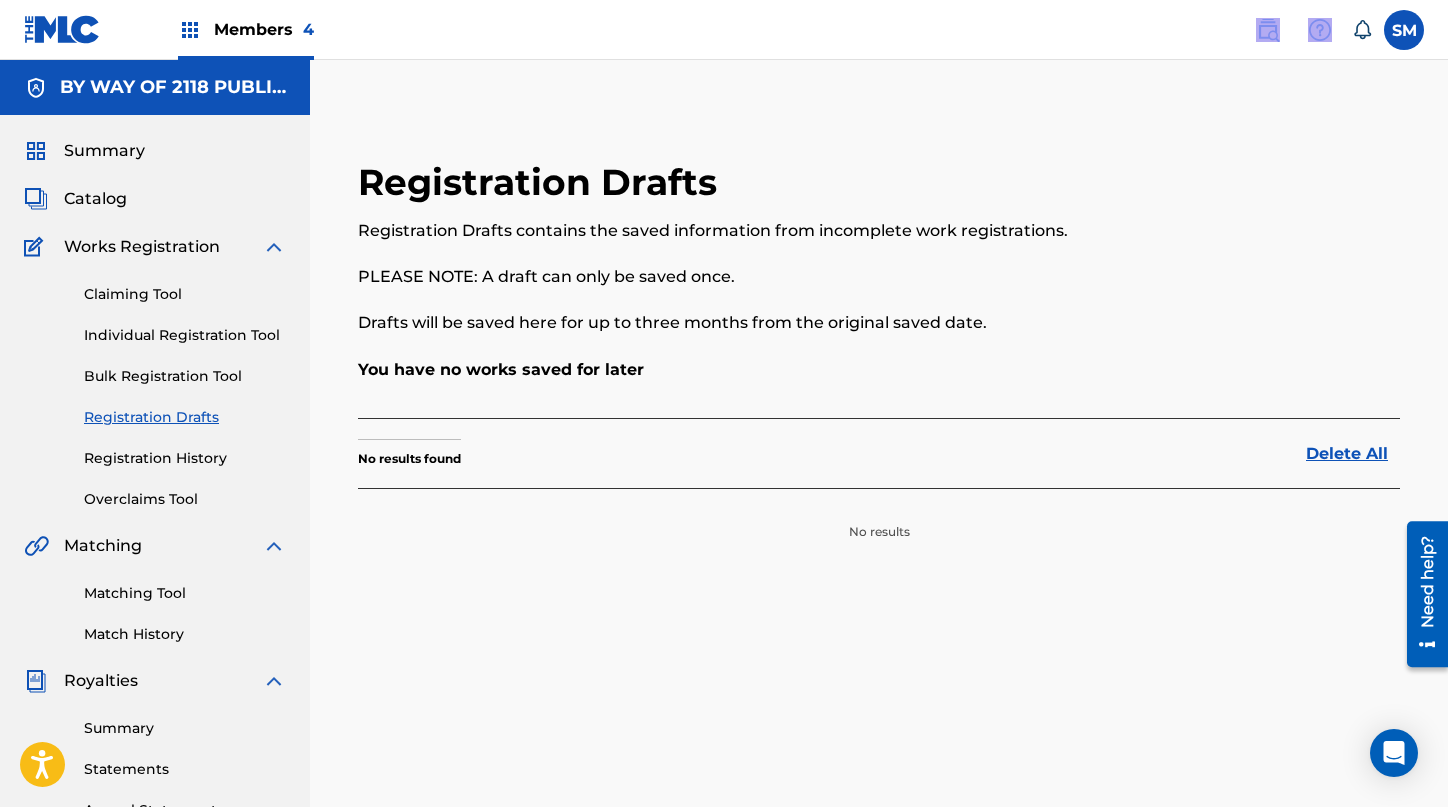 click at bounding box center [1310, 30] 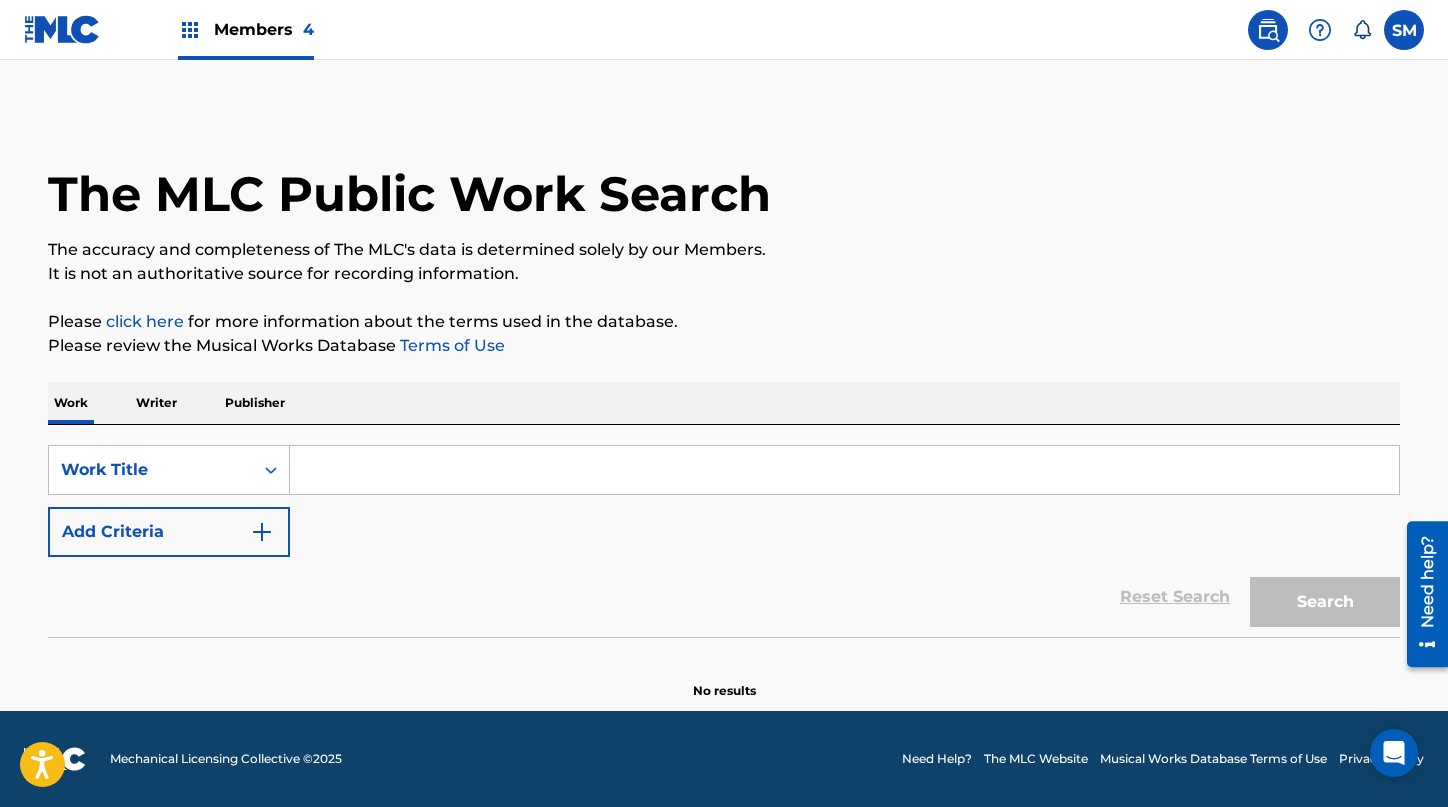 click at bounding box center (844, 470) 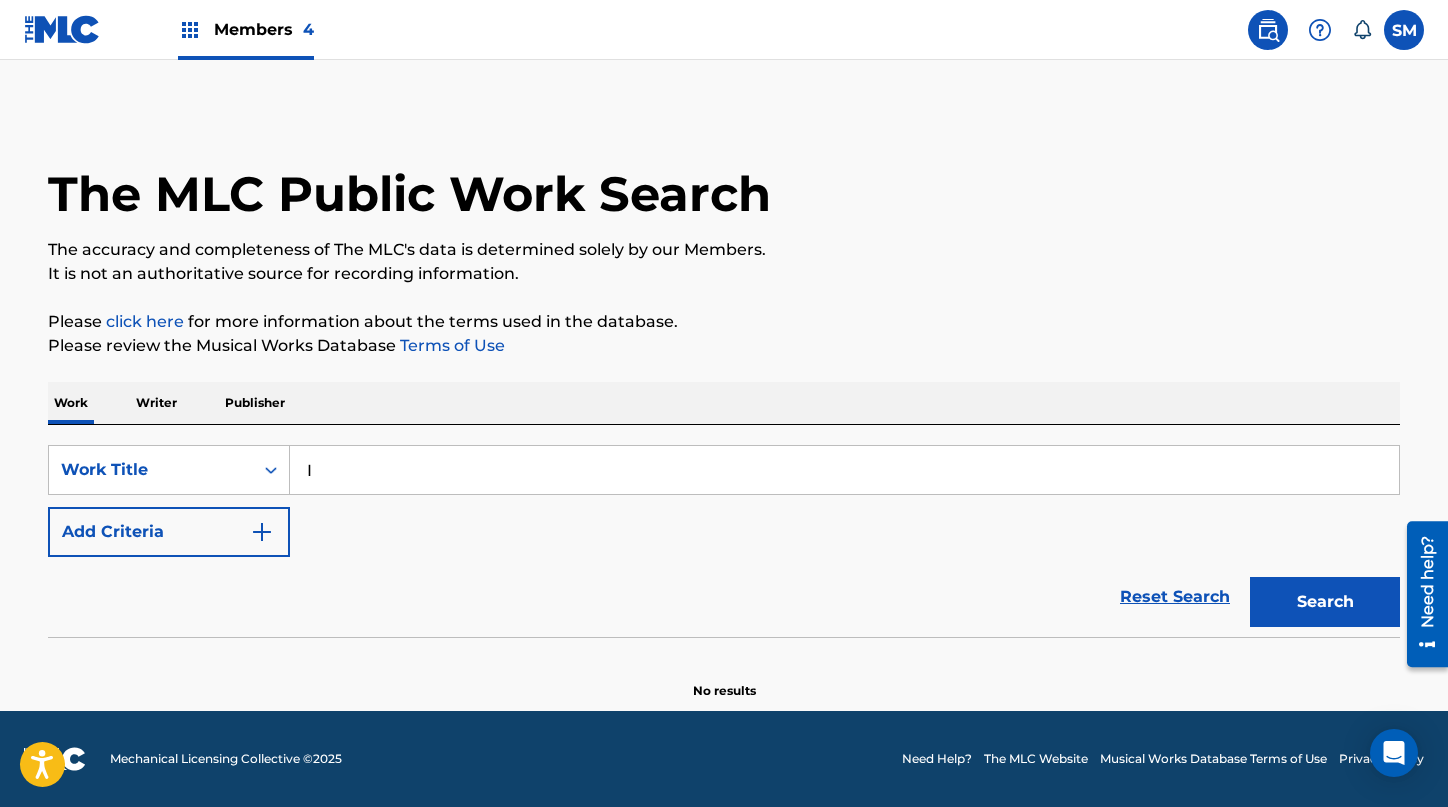 type on "I k" 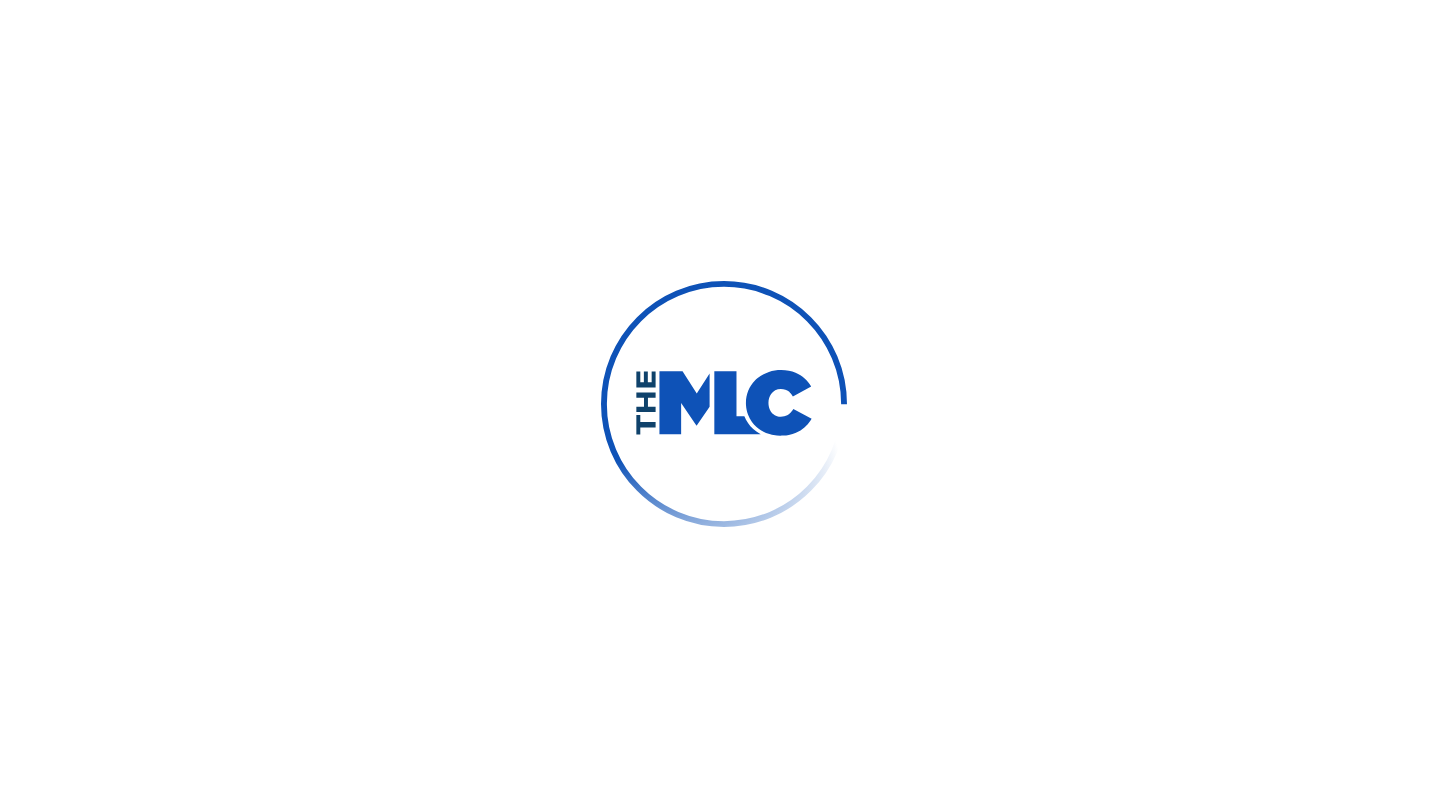 scroll, scrollTop: 0, scrollLeft: 0, axis: both 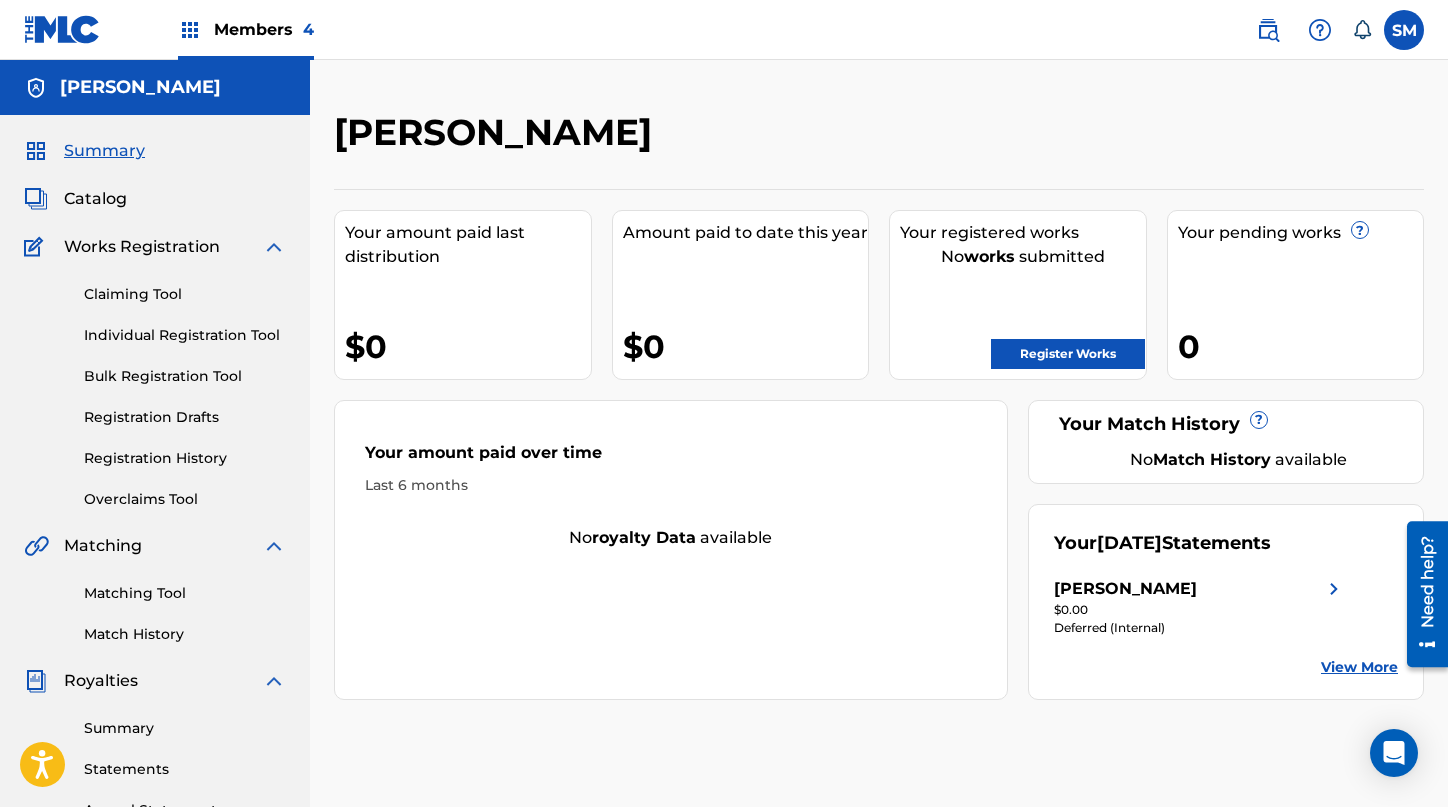 click at bounding box center (1268, 30) 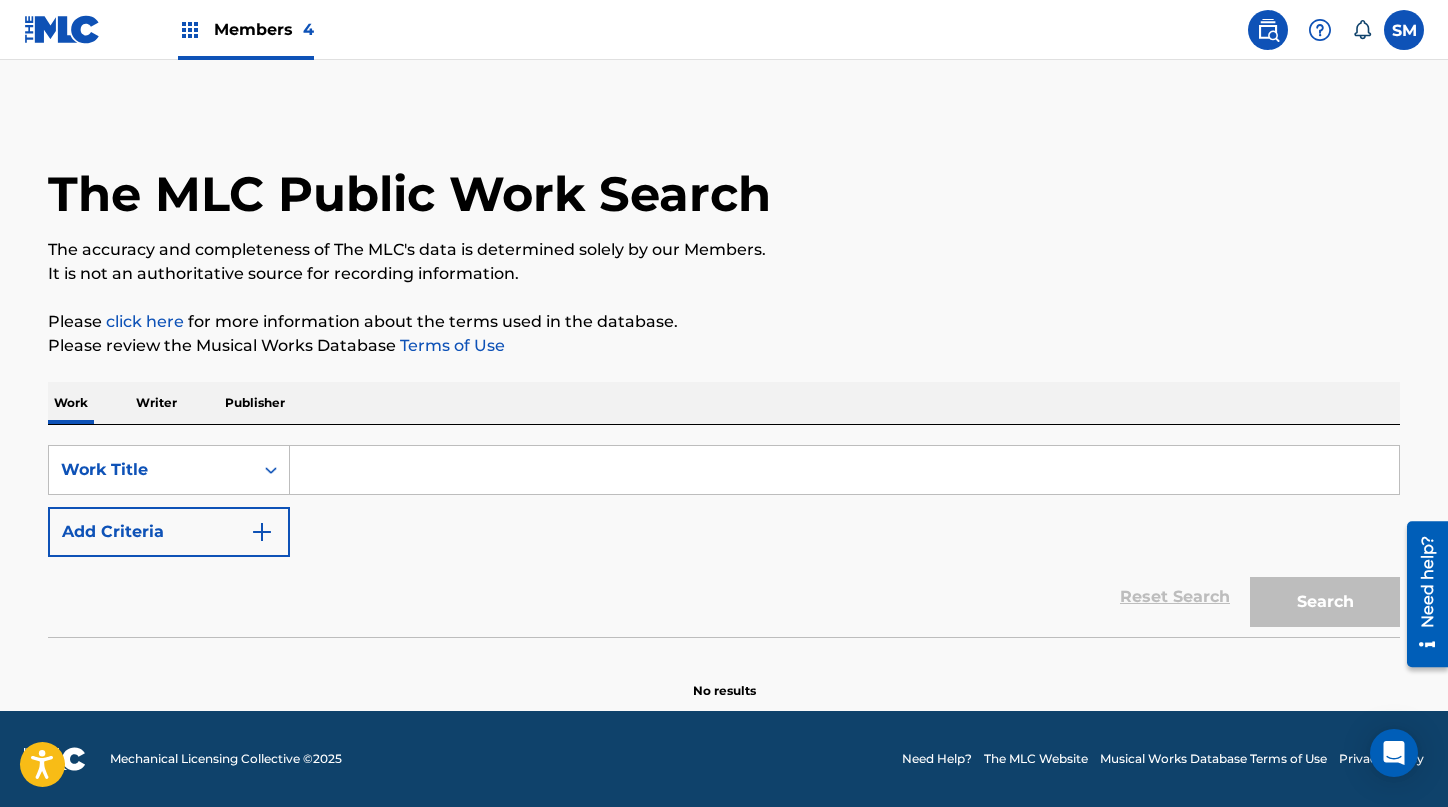 click at bounding box center [844, 470] 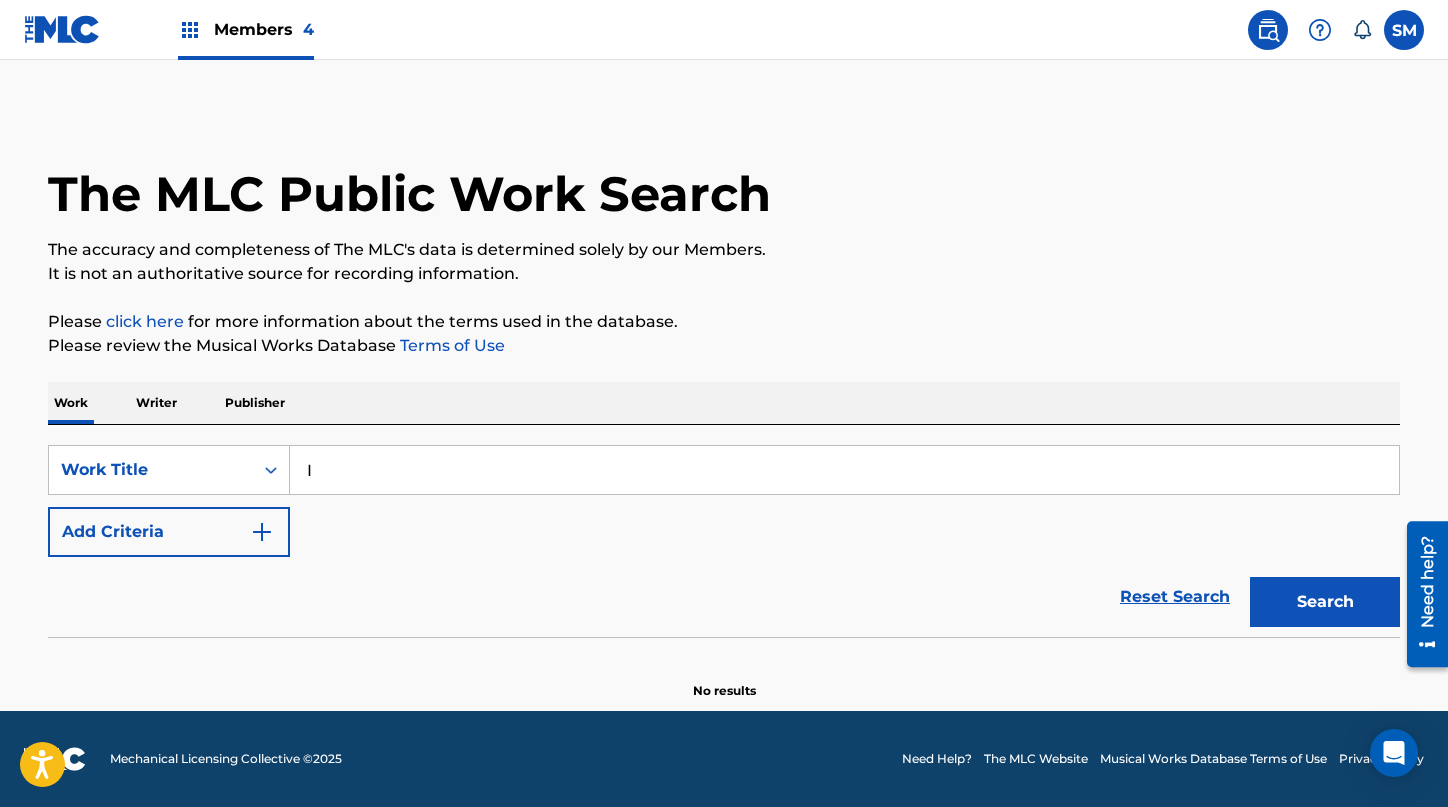 type on "I k" 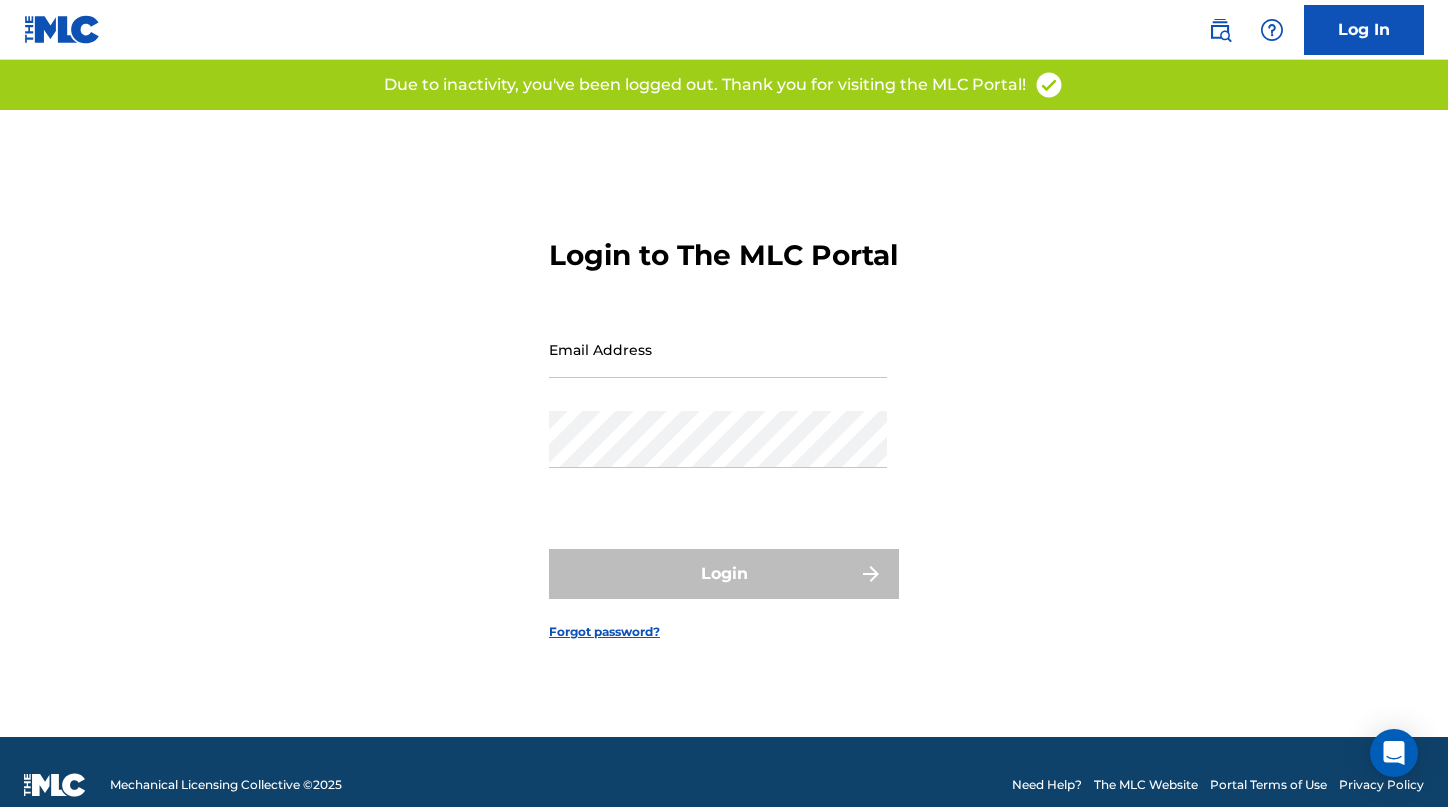 scroll, scrollTop: 0, scrollLeft: 0, axis: both 